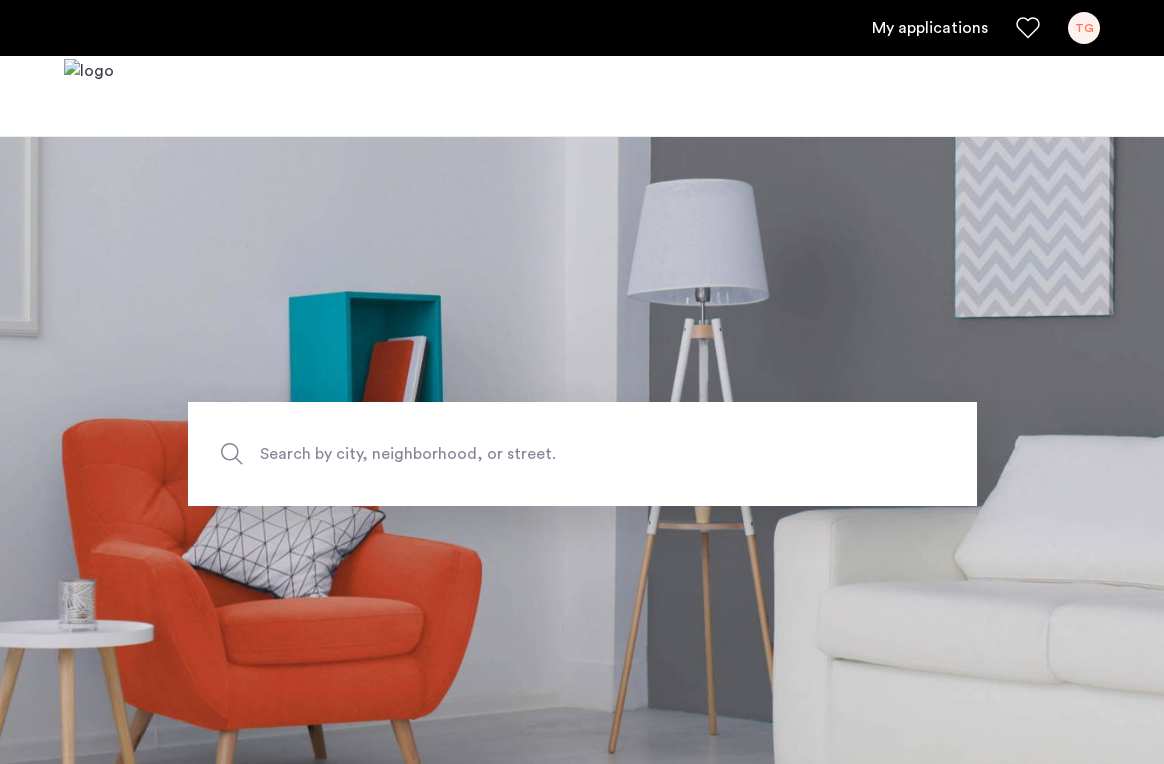 scroll, scrollTop: 0, scrollLeft: 0, axis: both 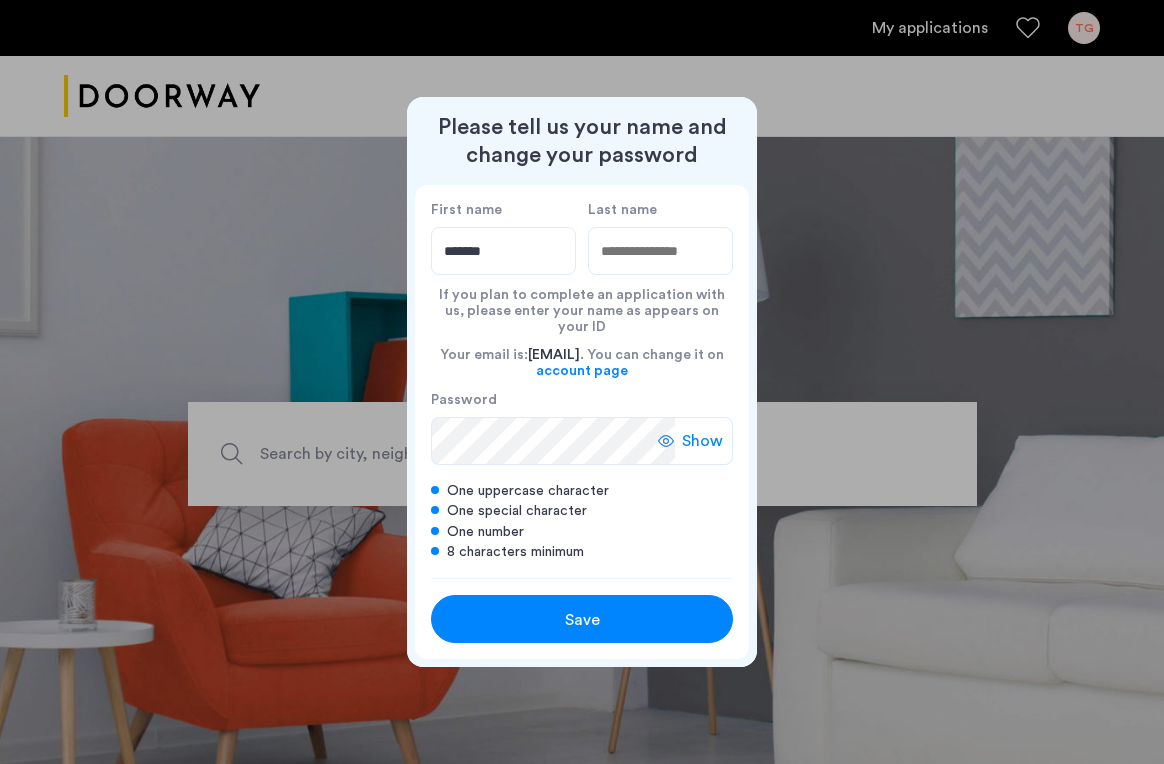 type on "******" 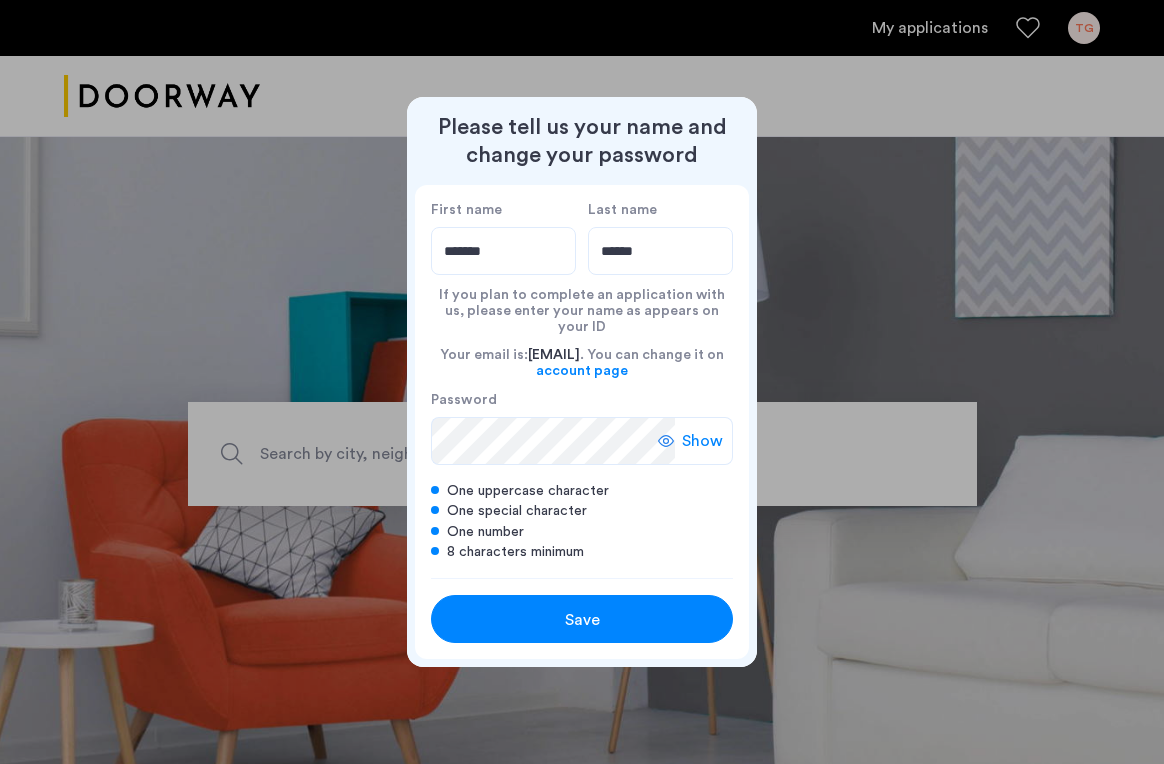 type on "******" 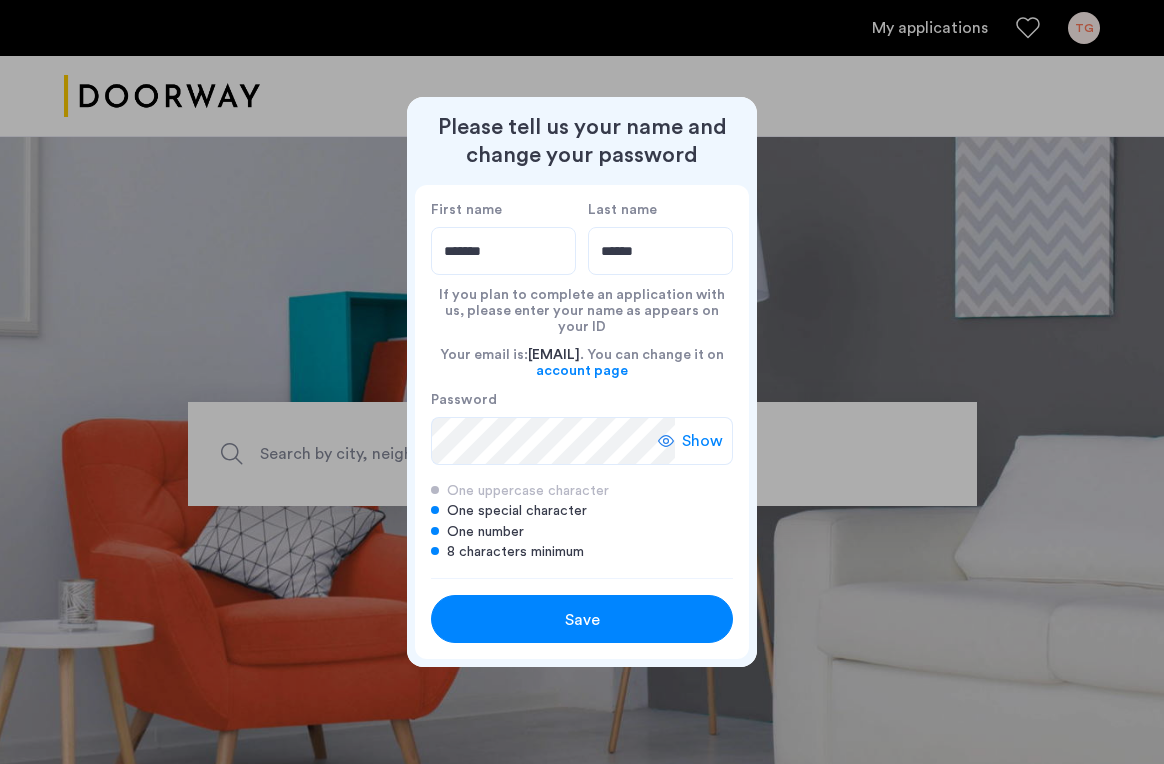 click on "Show" at bounding box center [695, 441] 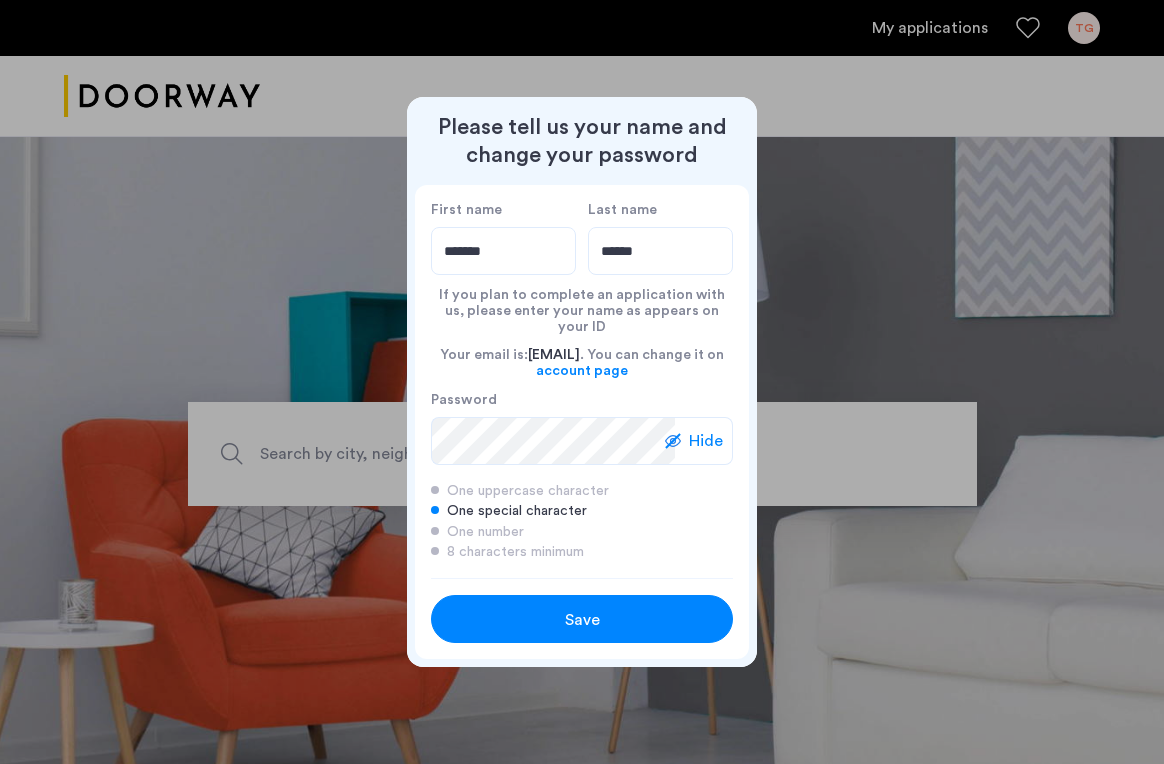 click on "Save" at bounding box center [582, 620] 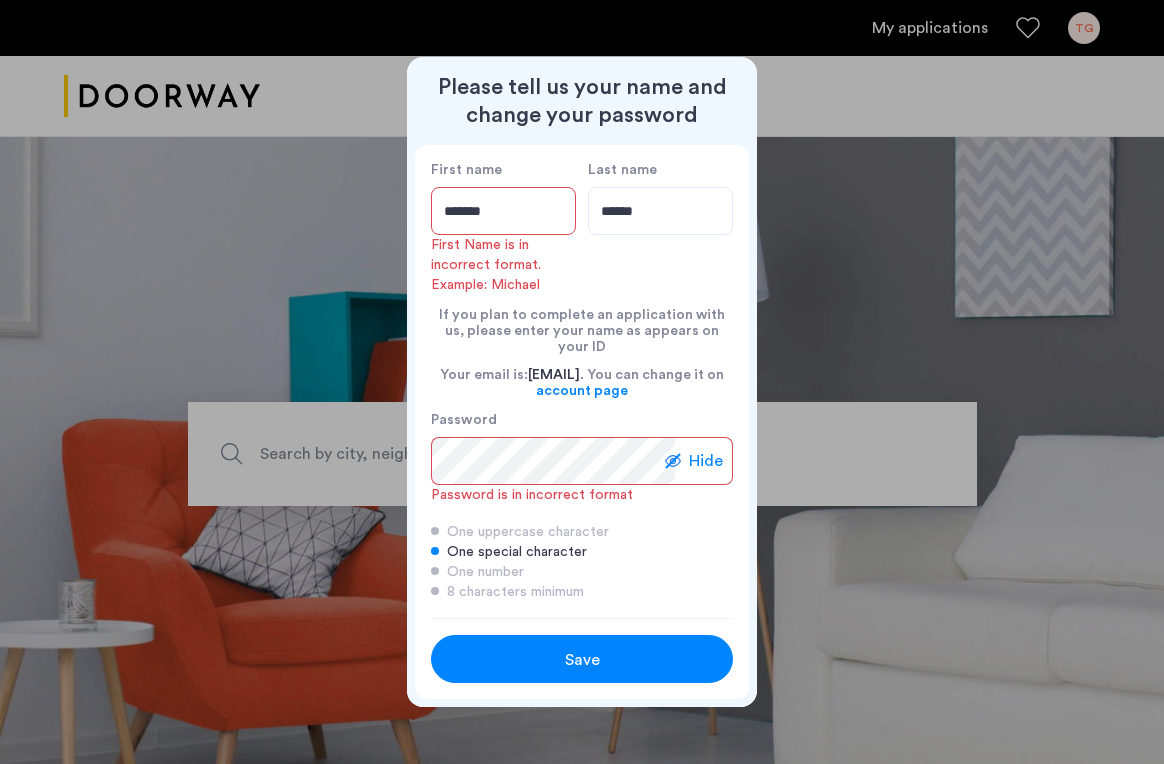 click on "******" at bounding box center (503, 211) 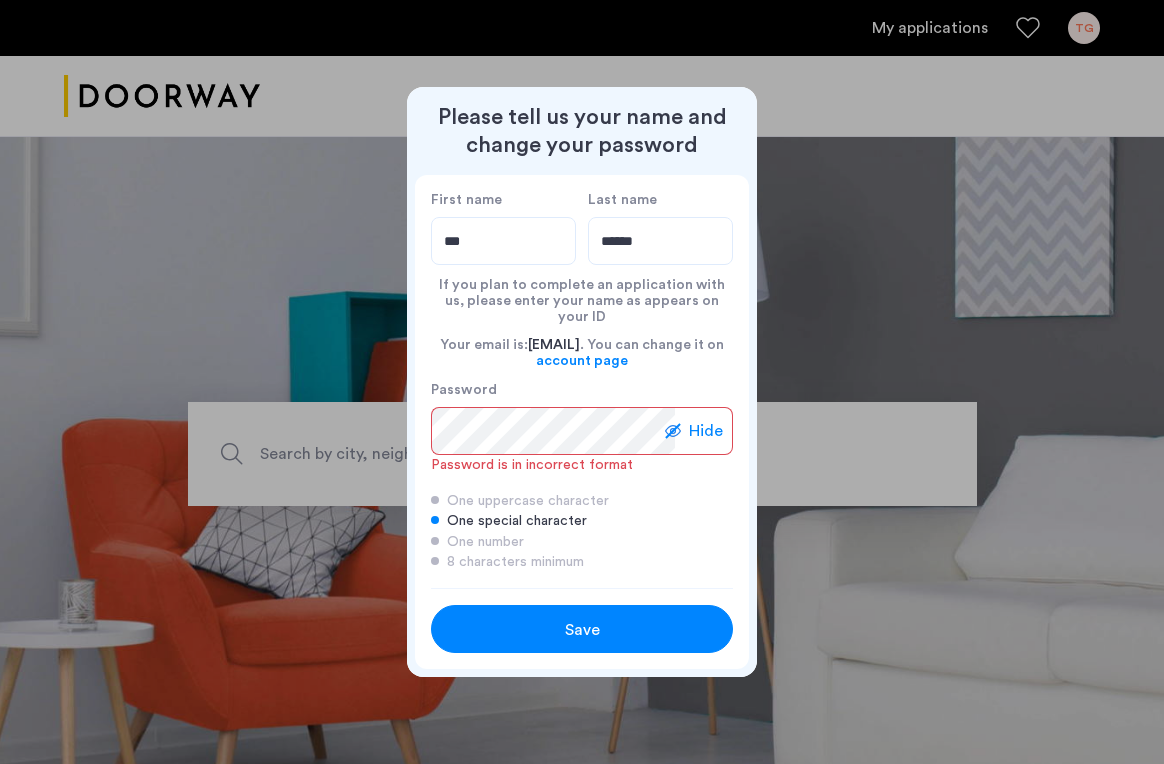 type on "***" 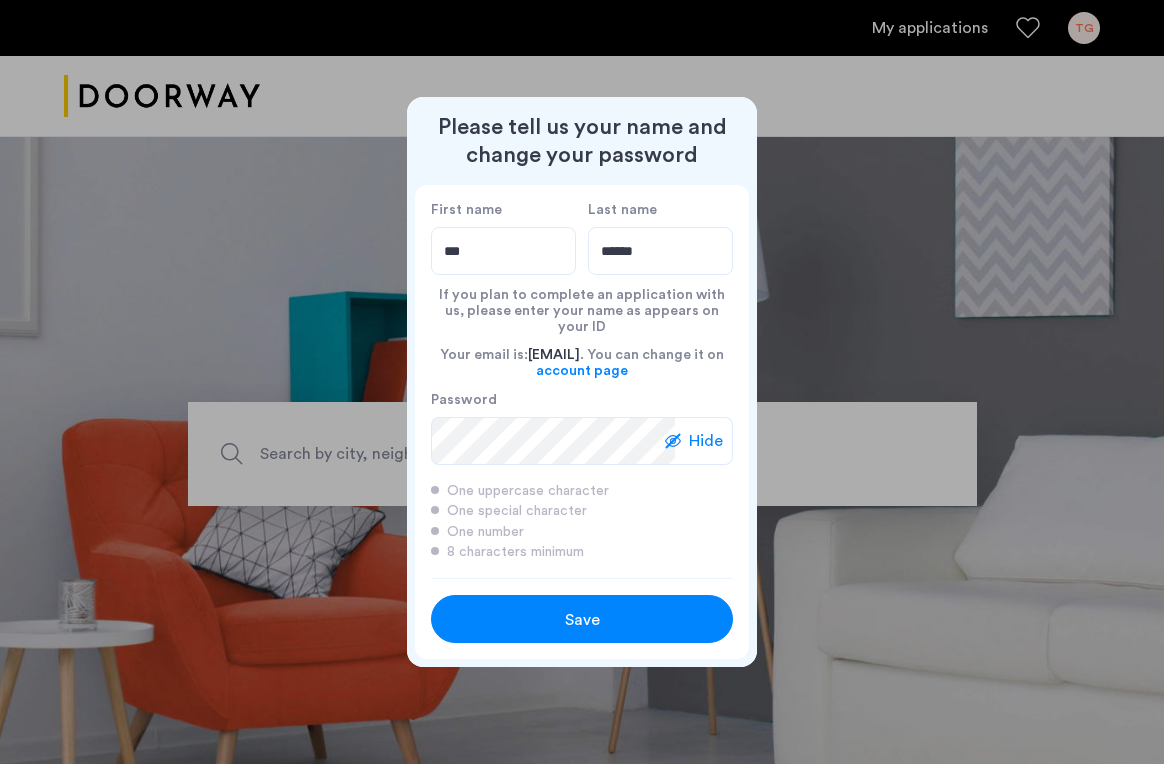 click on "Save" at bounding box center (582, 620) 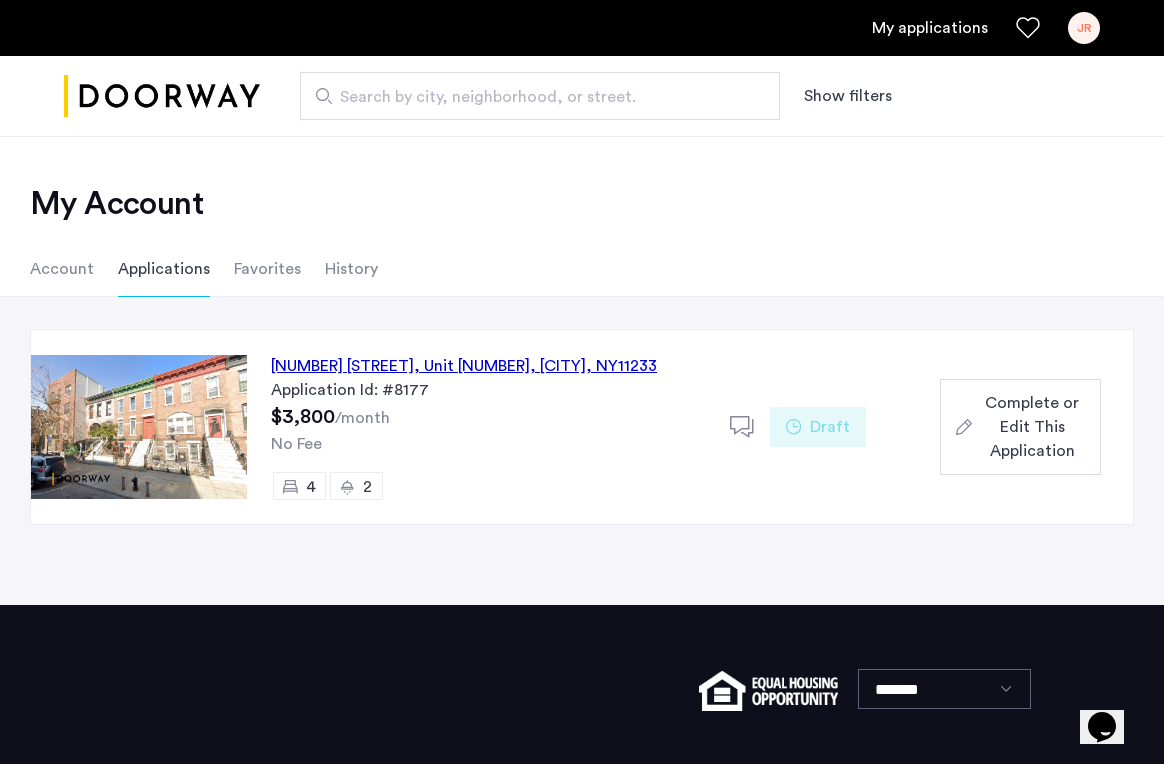 click on "Complete or Edit This Application" 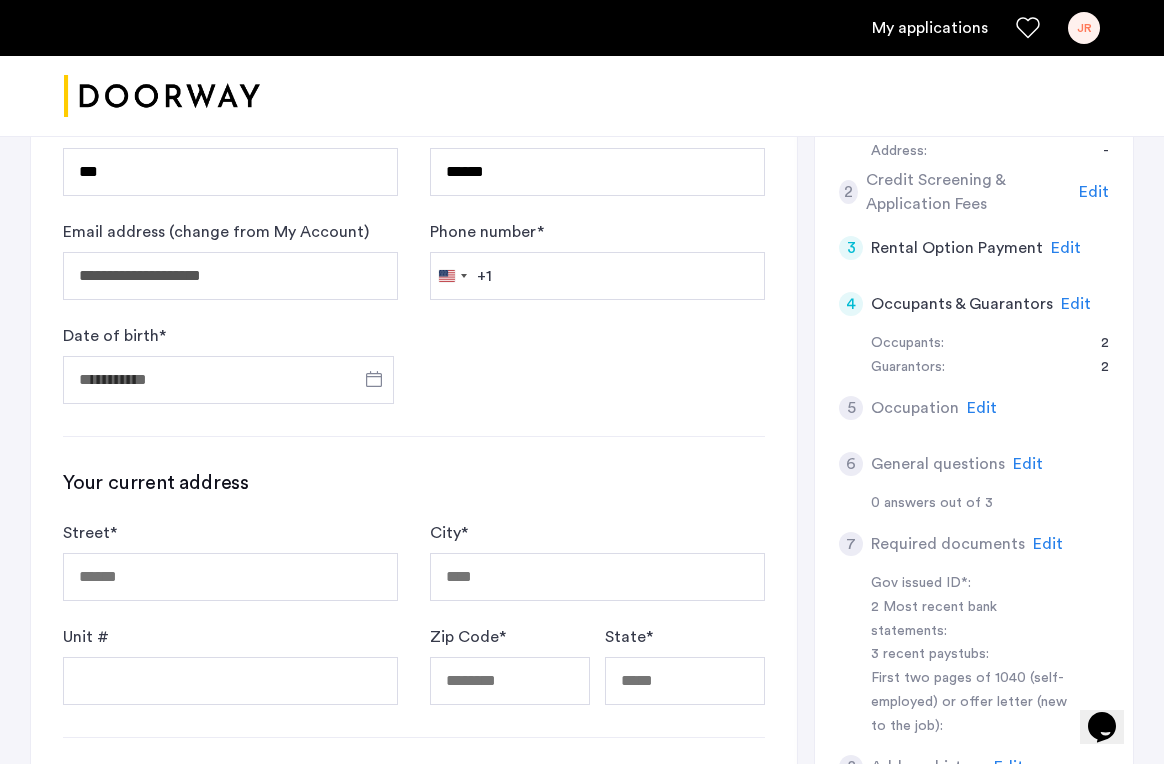 scroll, scrollTop: 416, scrollLeft: 0, axis: vertical 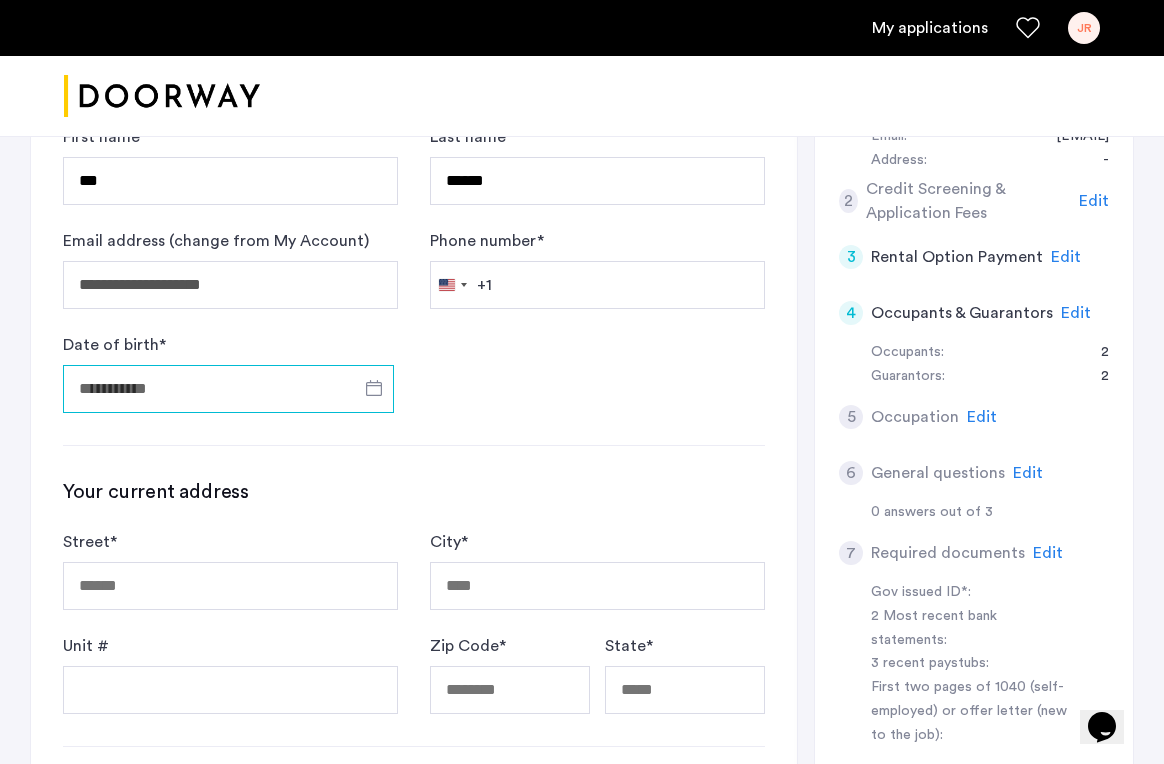 click on "Date of birth  *" at bounding box center [228, 389] 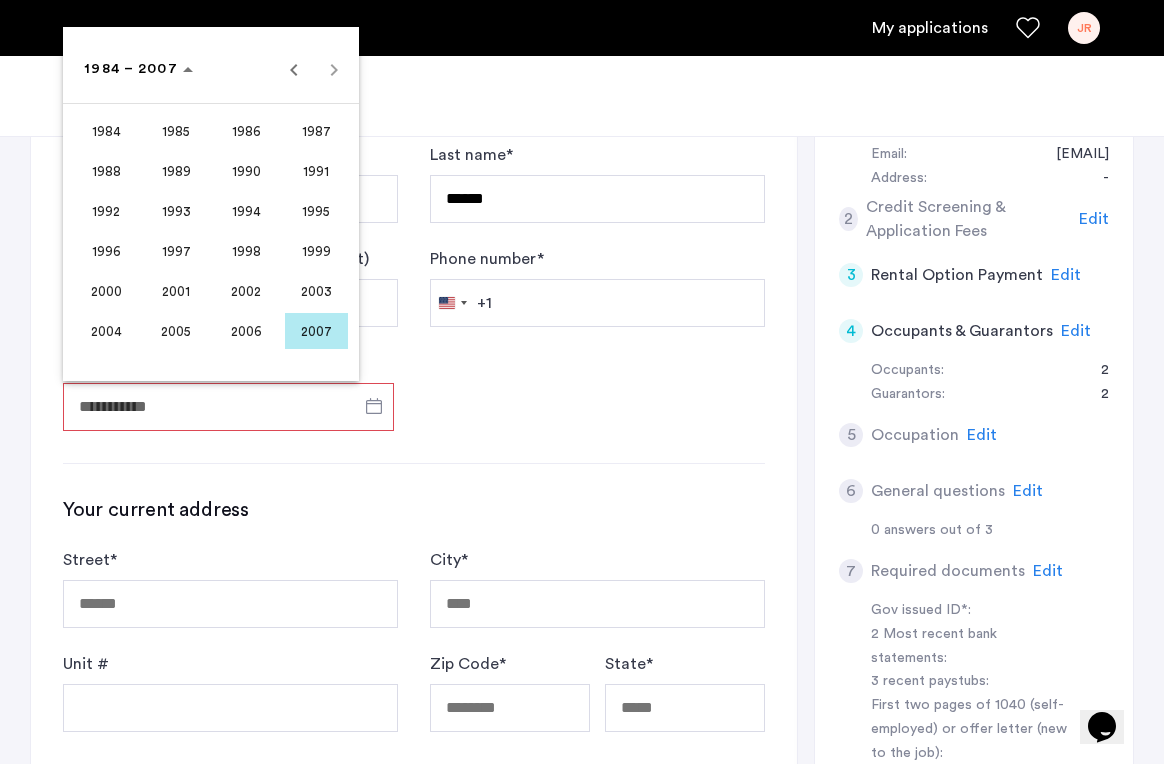 scroll, scrollTop: 397, scrollLeft: 0, axis: vertical 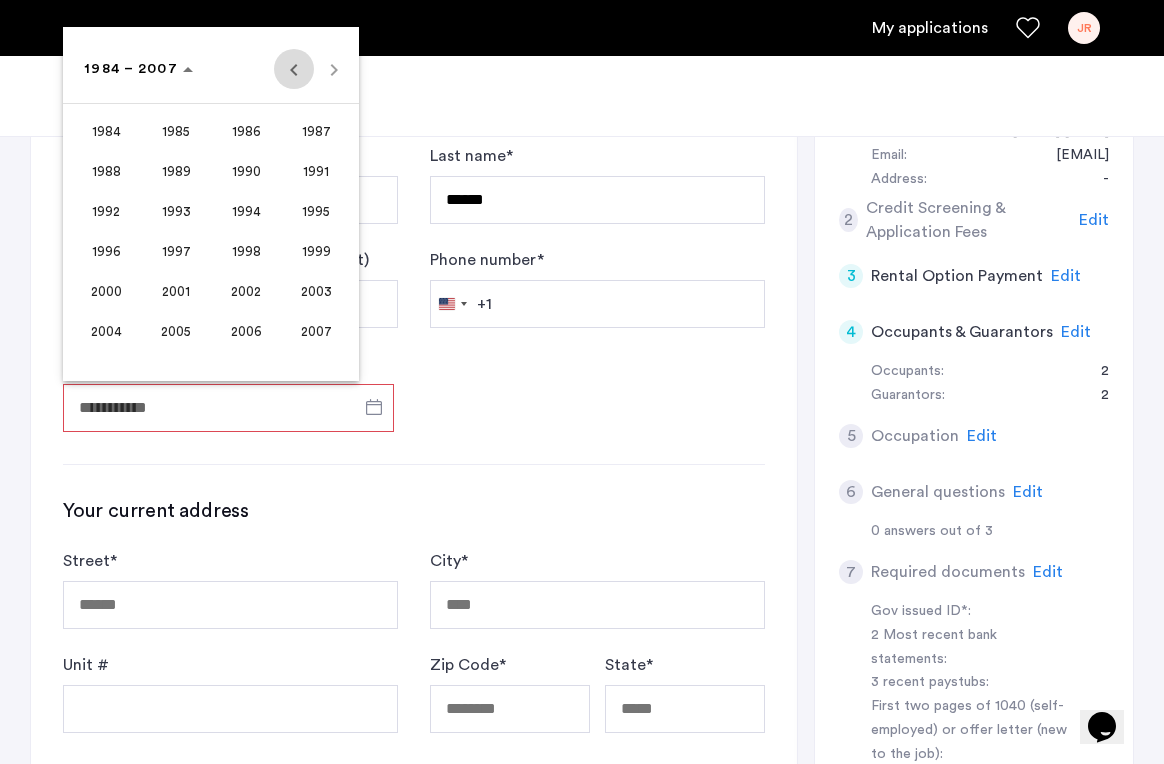 click at bounding box center (294, 69) 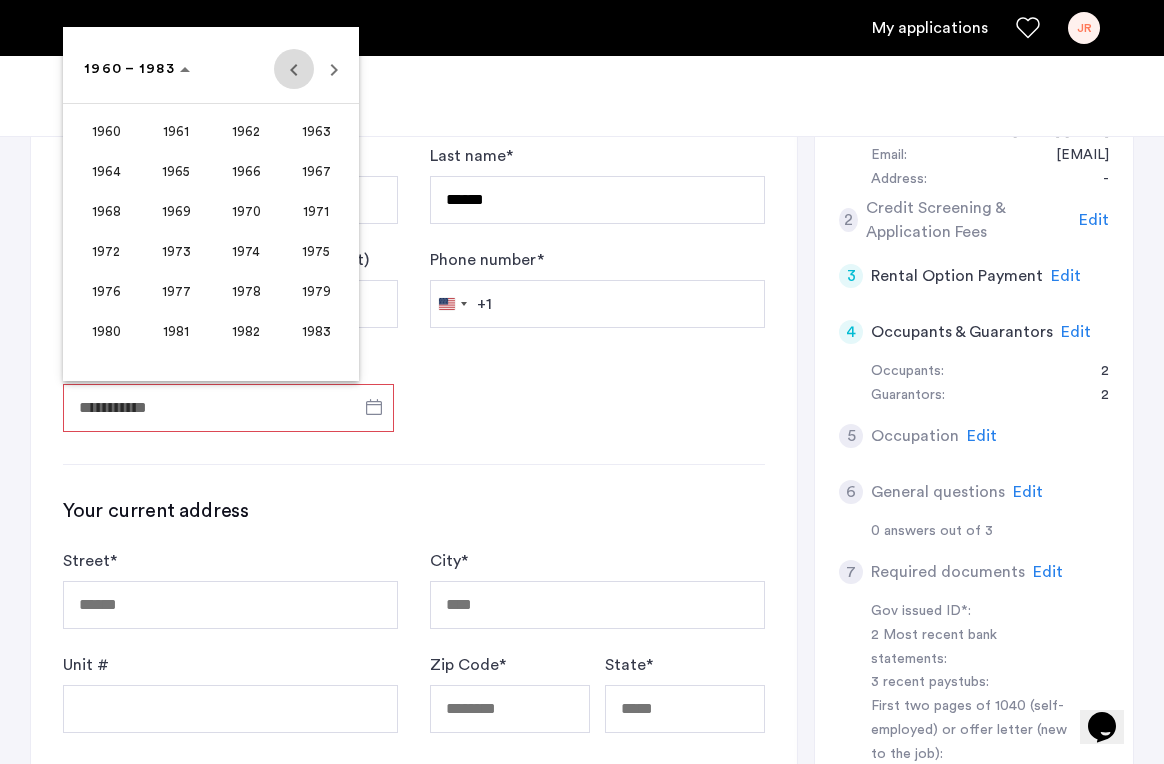 click at bounding box center [294, 69] 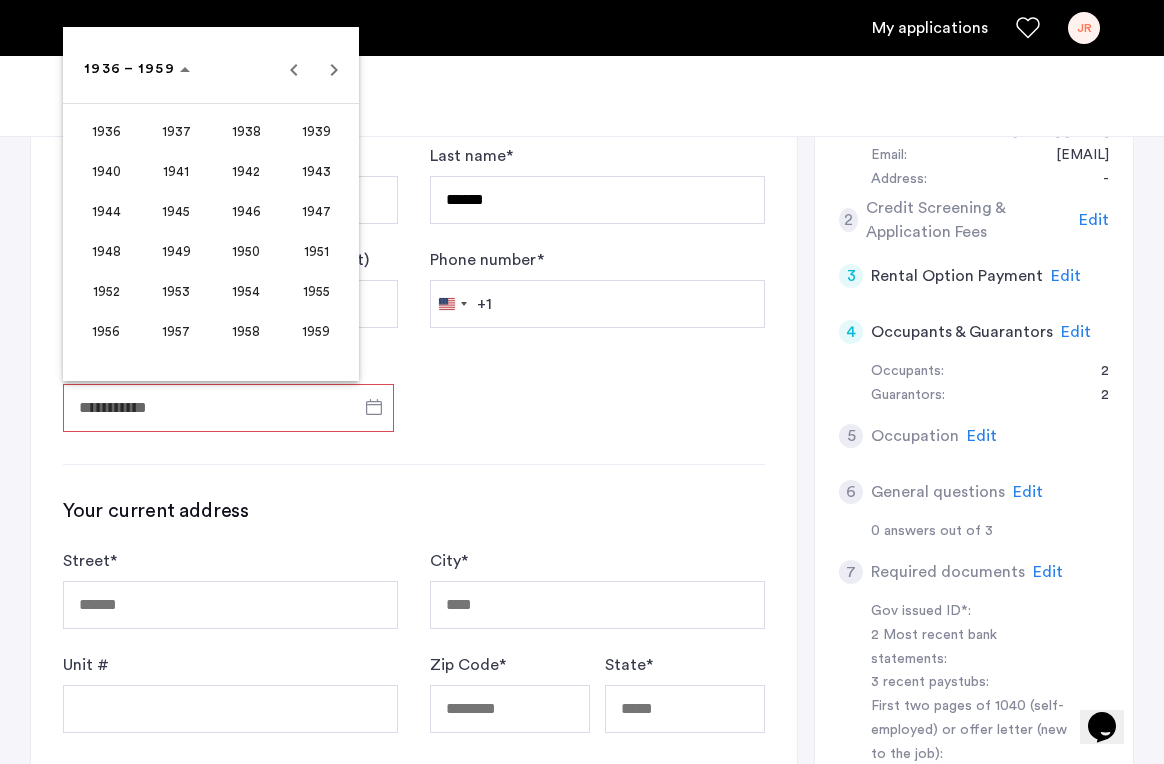 click on "1952" at bounding box center (106, 291) 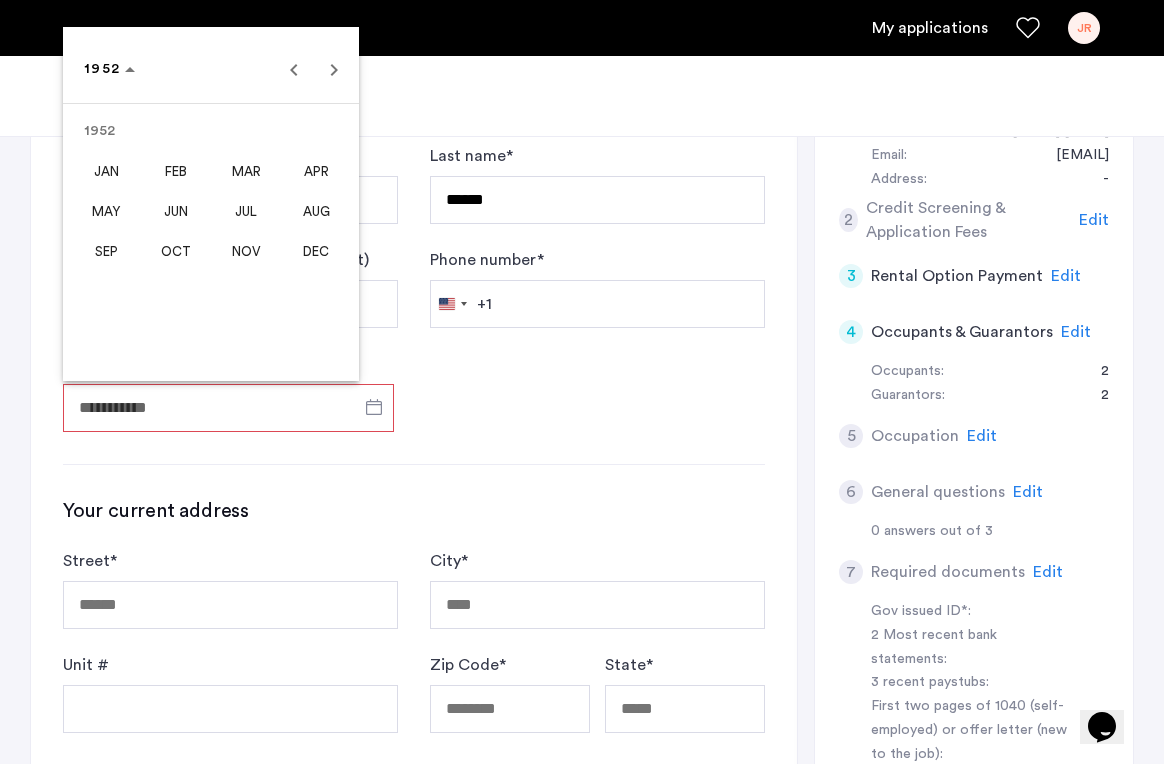 click on "DEC" at bounding box center [316, 251] 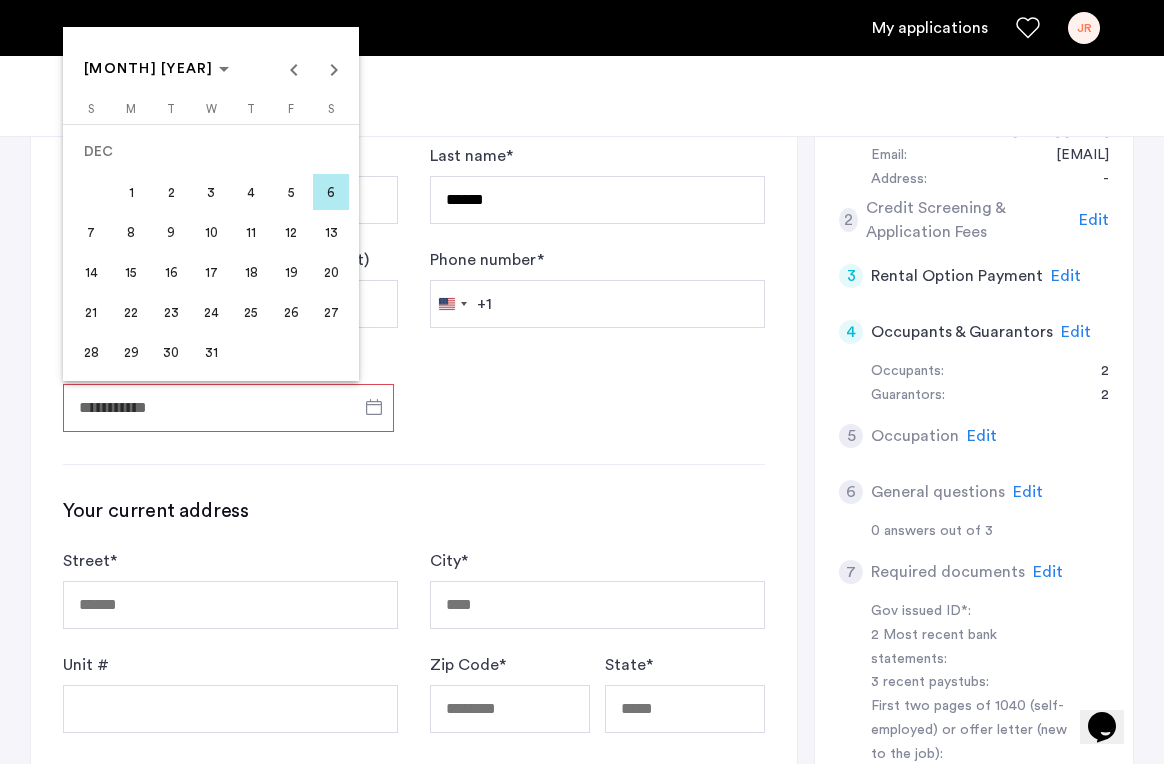 click on "18" at bounding box center (251, 272) 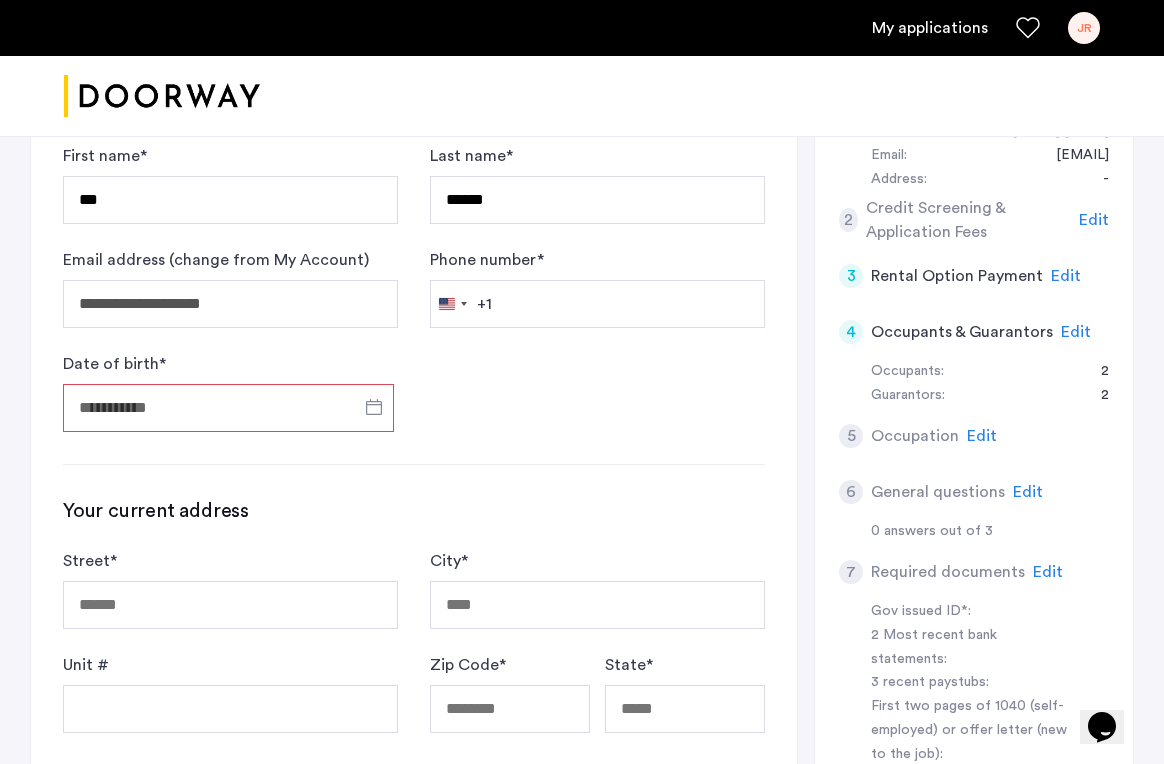 type on "**********" 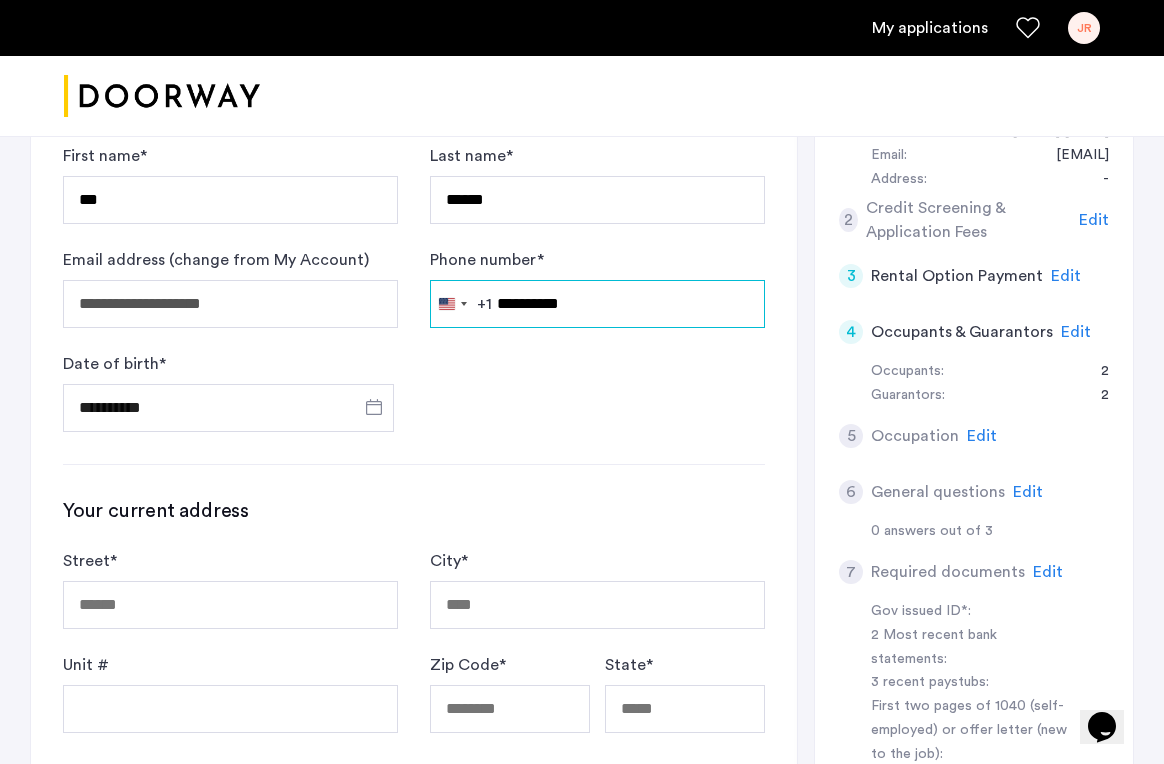 type on "**********" 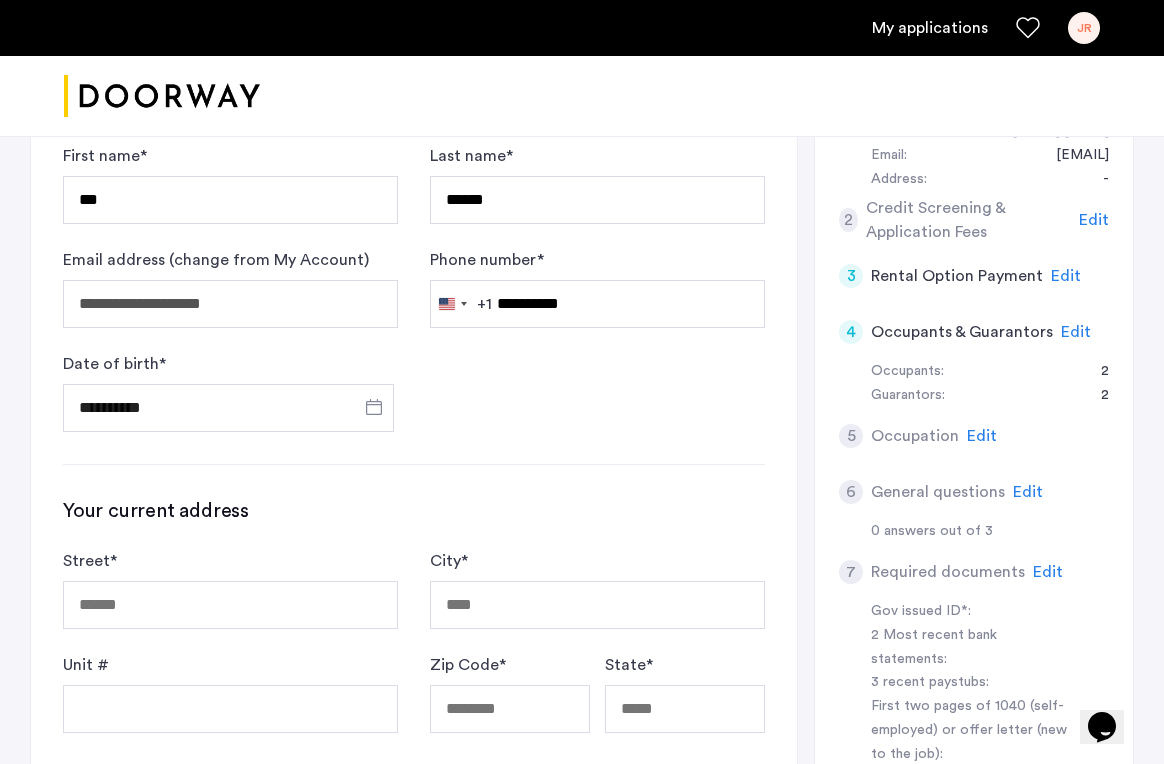 click on "**********" 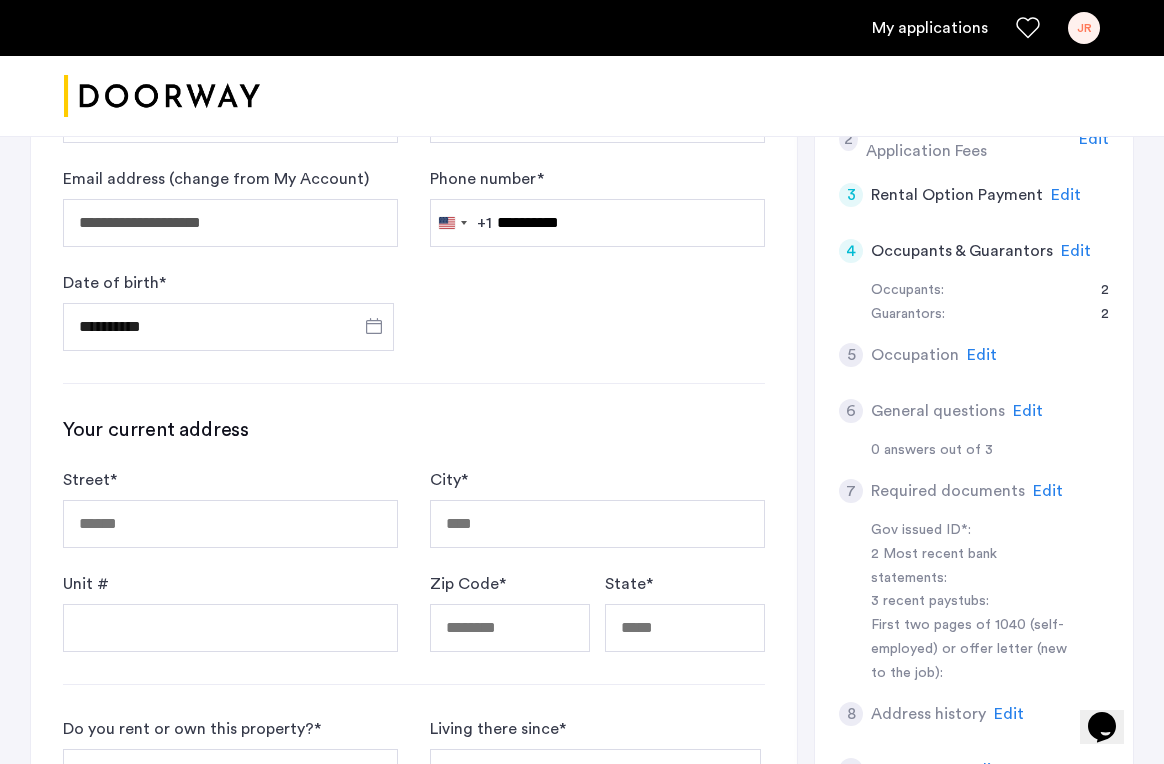 scroll, scrollTop: 482, scrollLeft: 0, axis: vertical 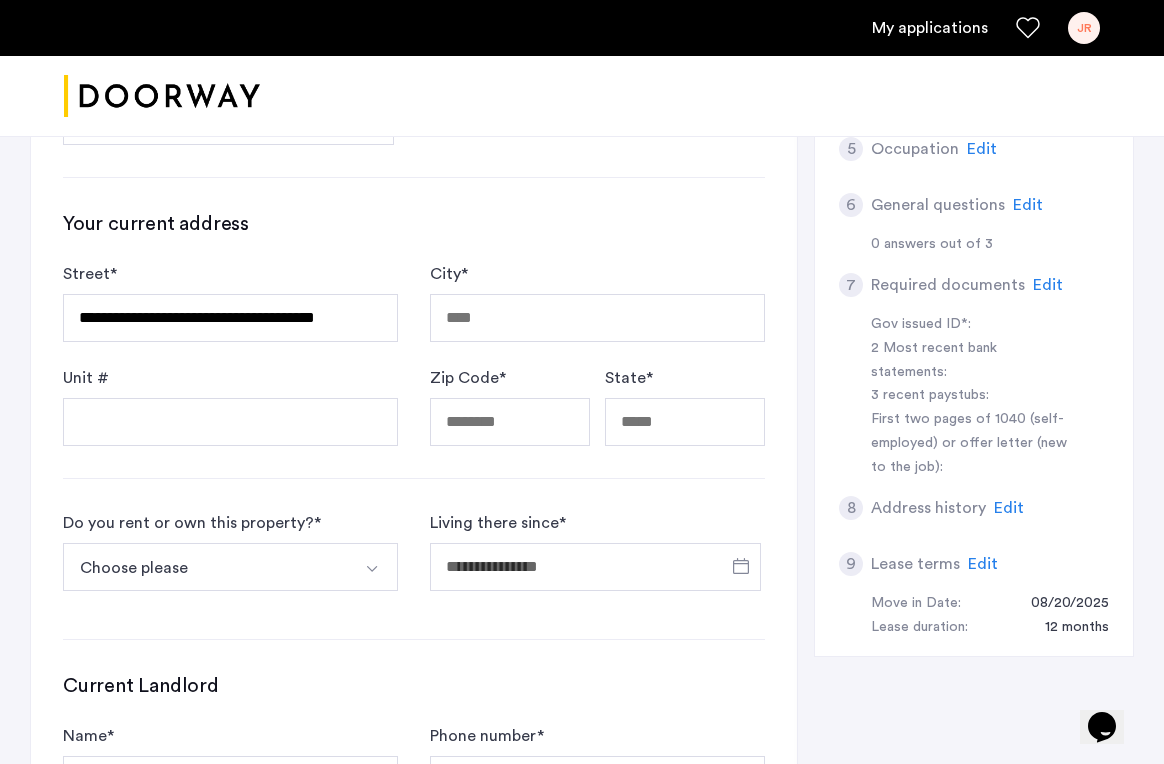 type on "**********" 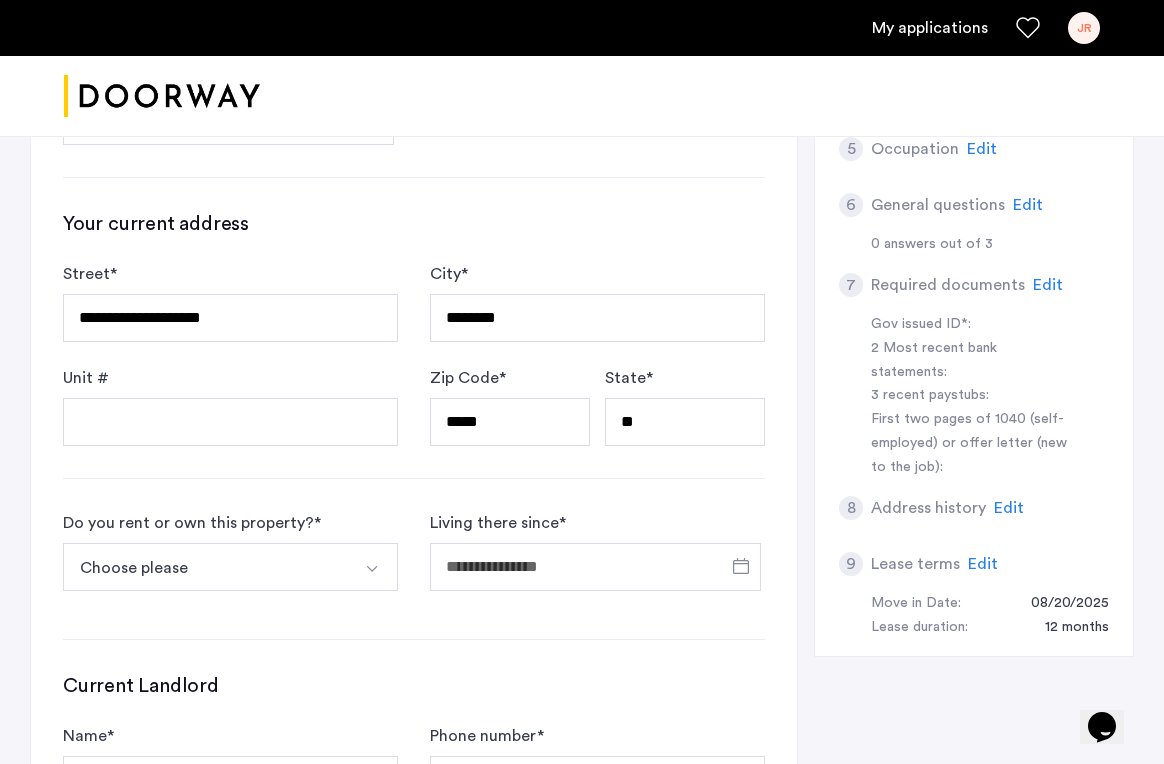 scroll, scrollTop: 716, scrollLeft: 0, axis: vertical 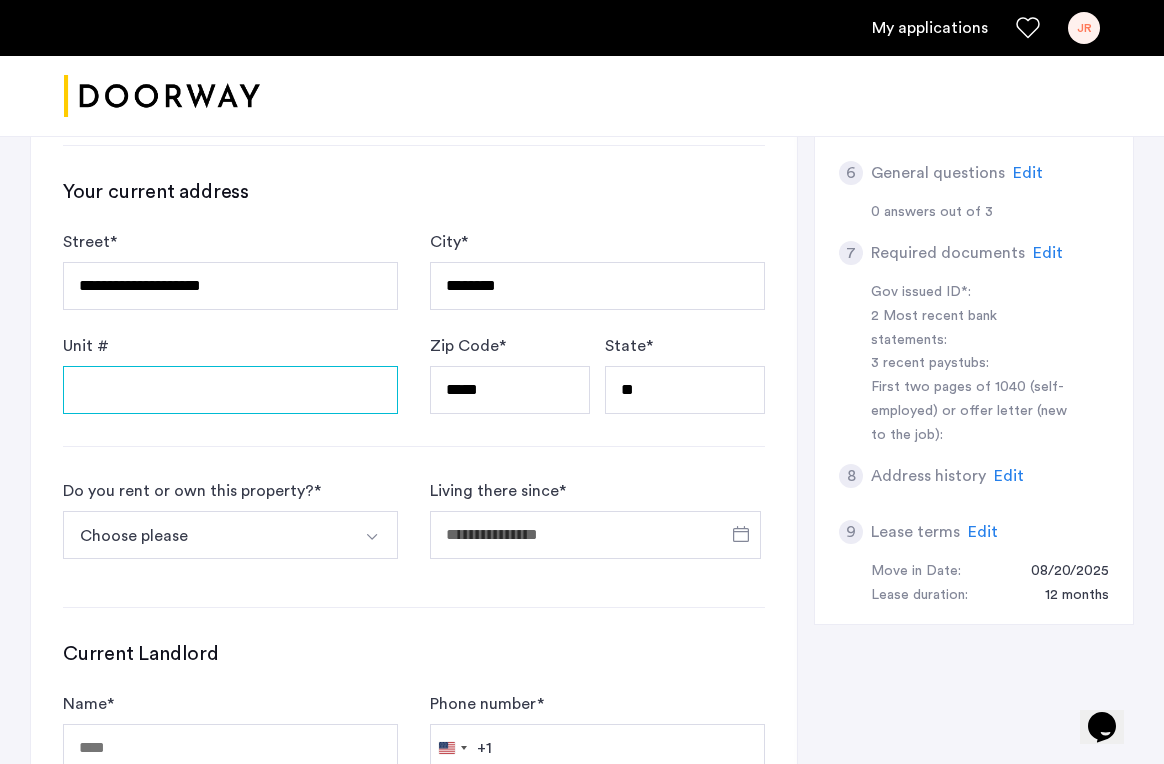 click on "Unit #" at bounding box center (230, 390) 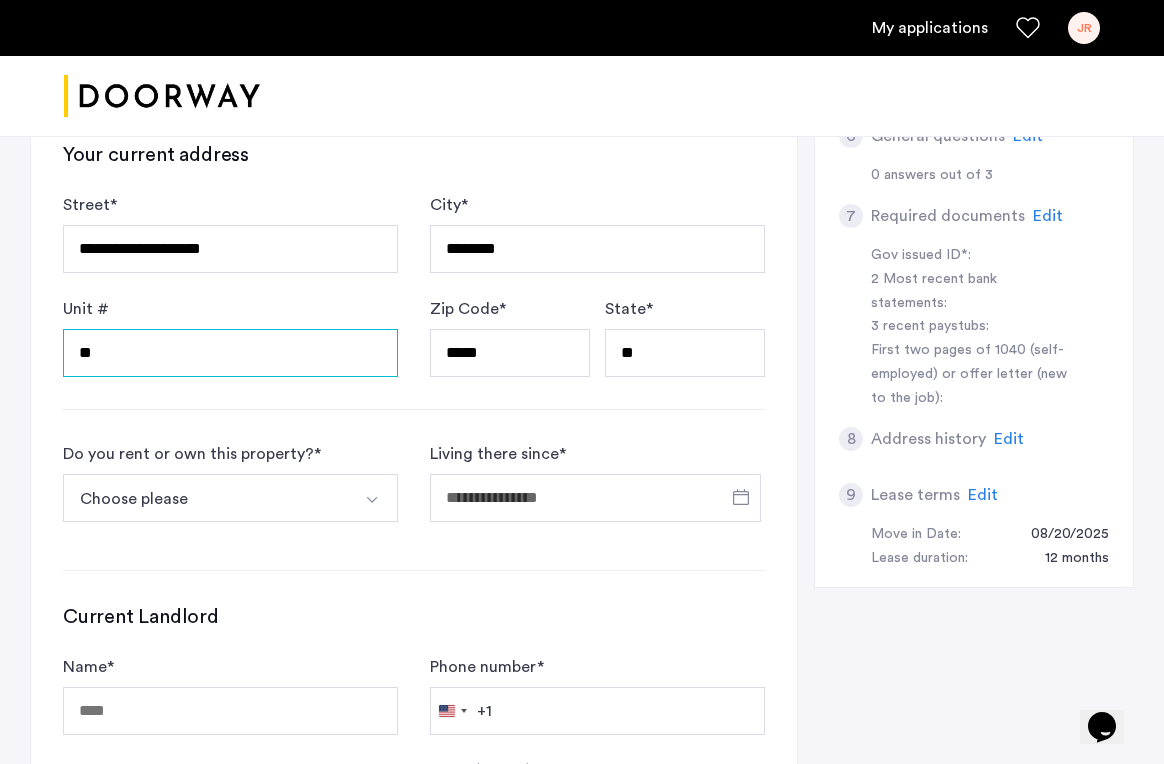 scroll, scrollTop: 755, scrollLeft: 0, axis: vertical 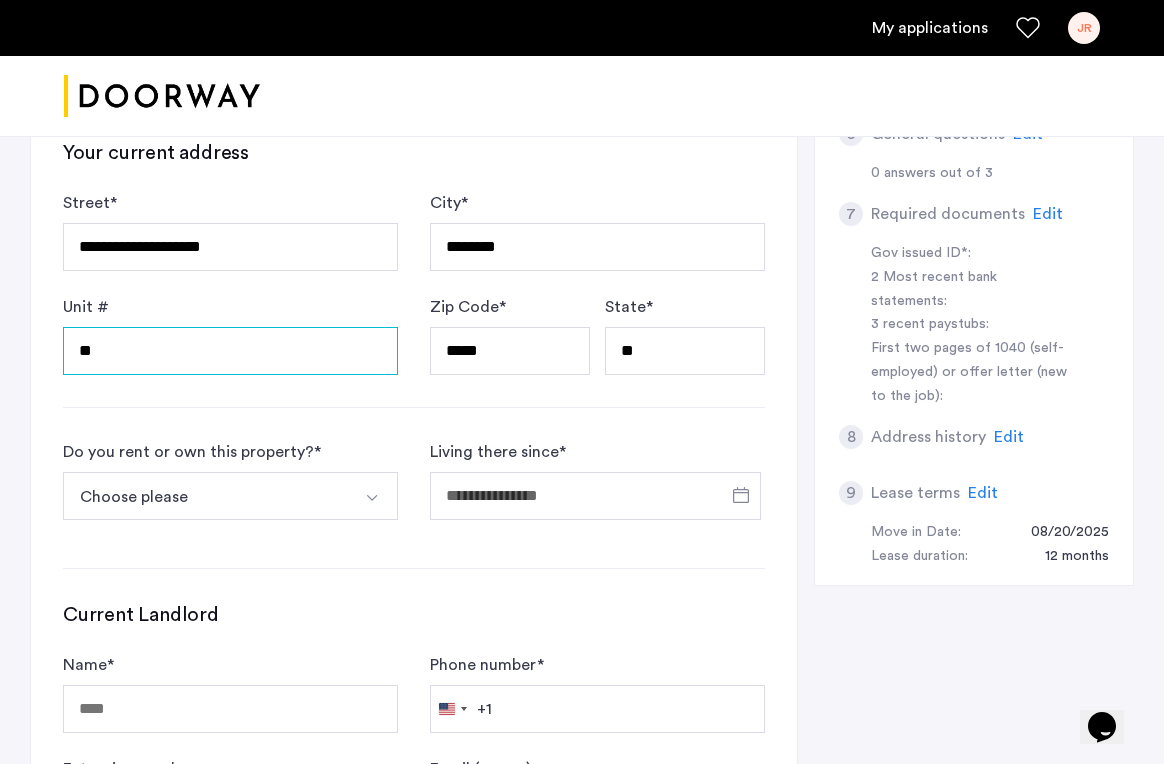 type on "**" 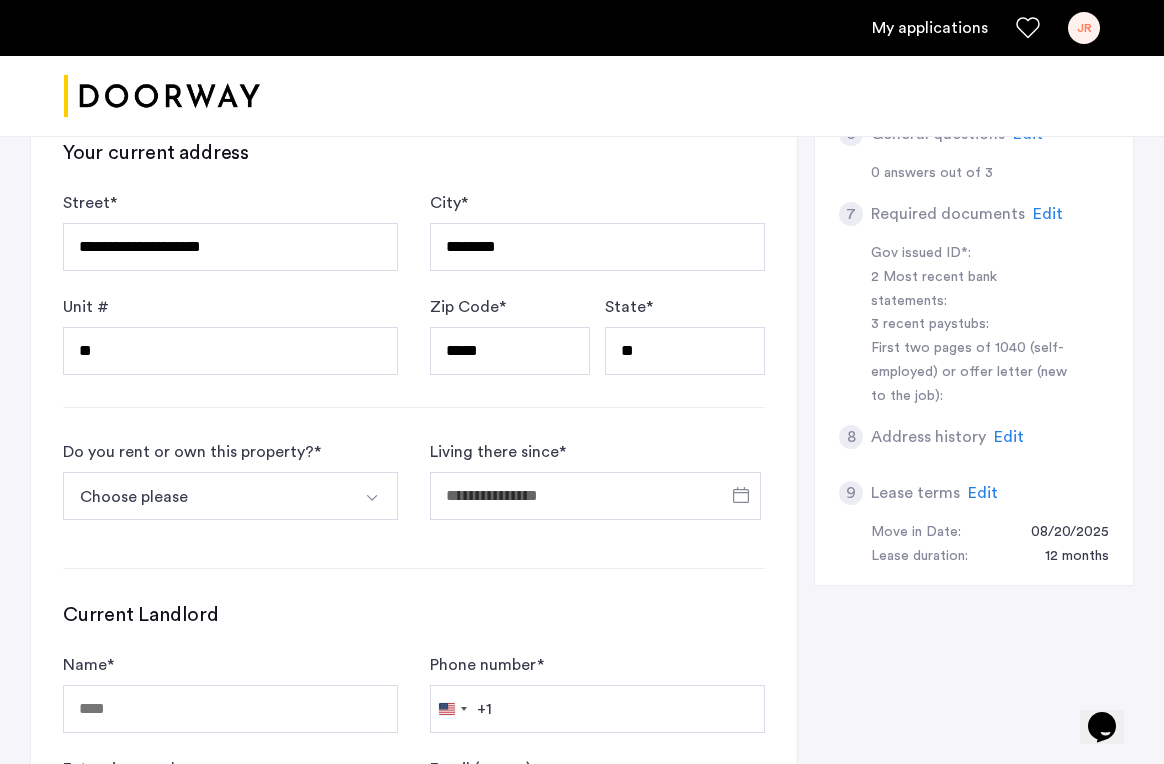 click on "Choose please" at bounding box center [207, 496] 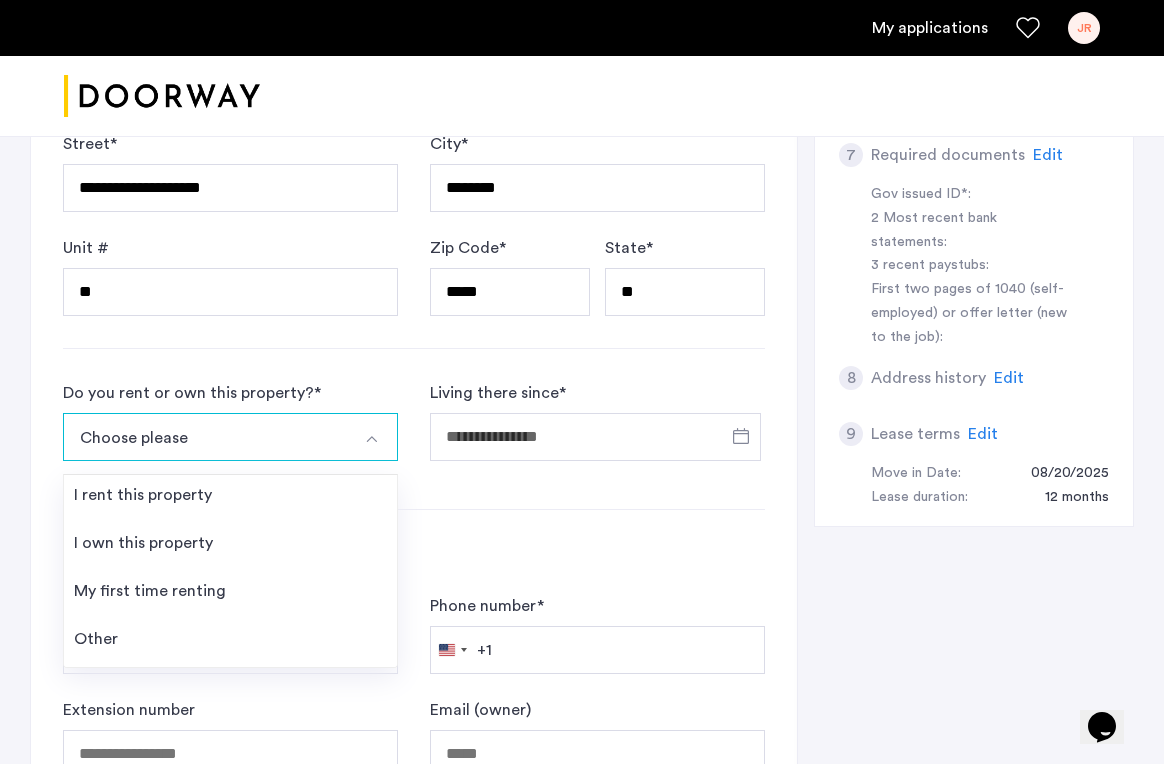 scroll, scrollTop: 815, scrollLeft: 0, axis: vertical 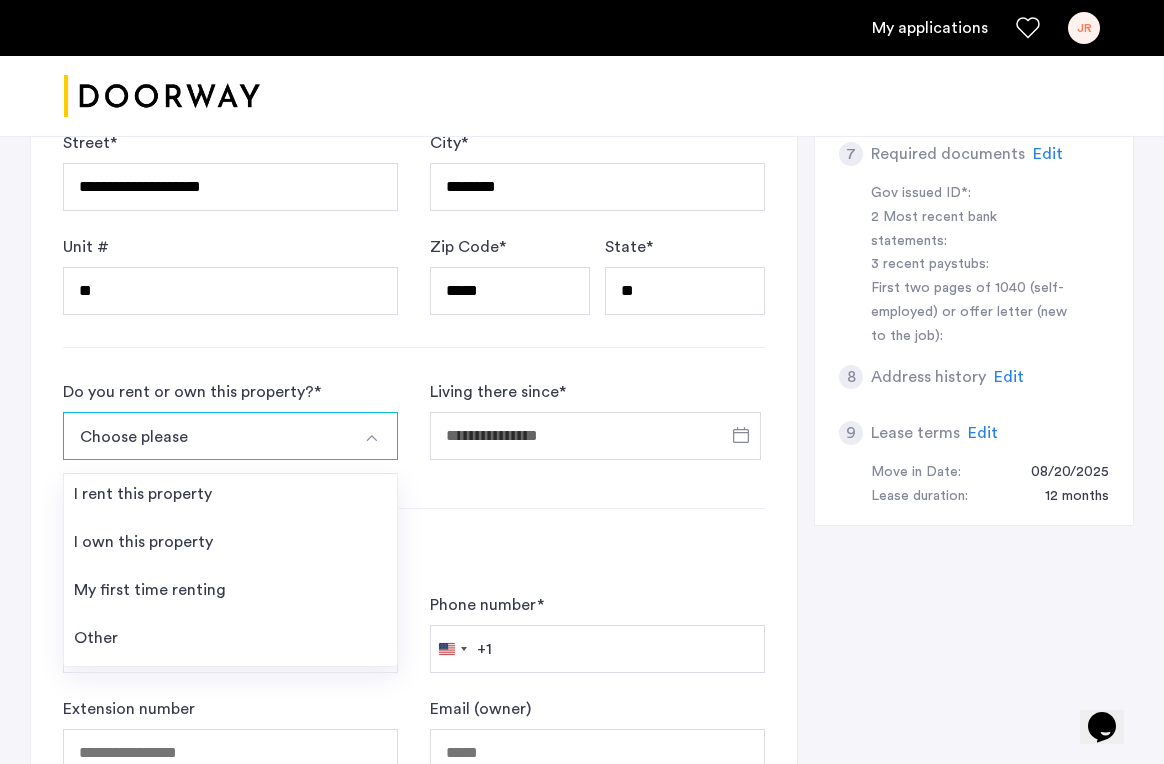 click on "Current Landlord" 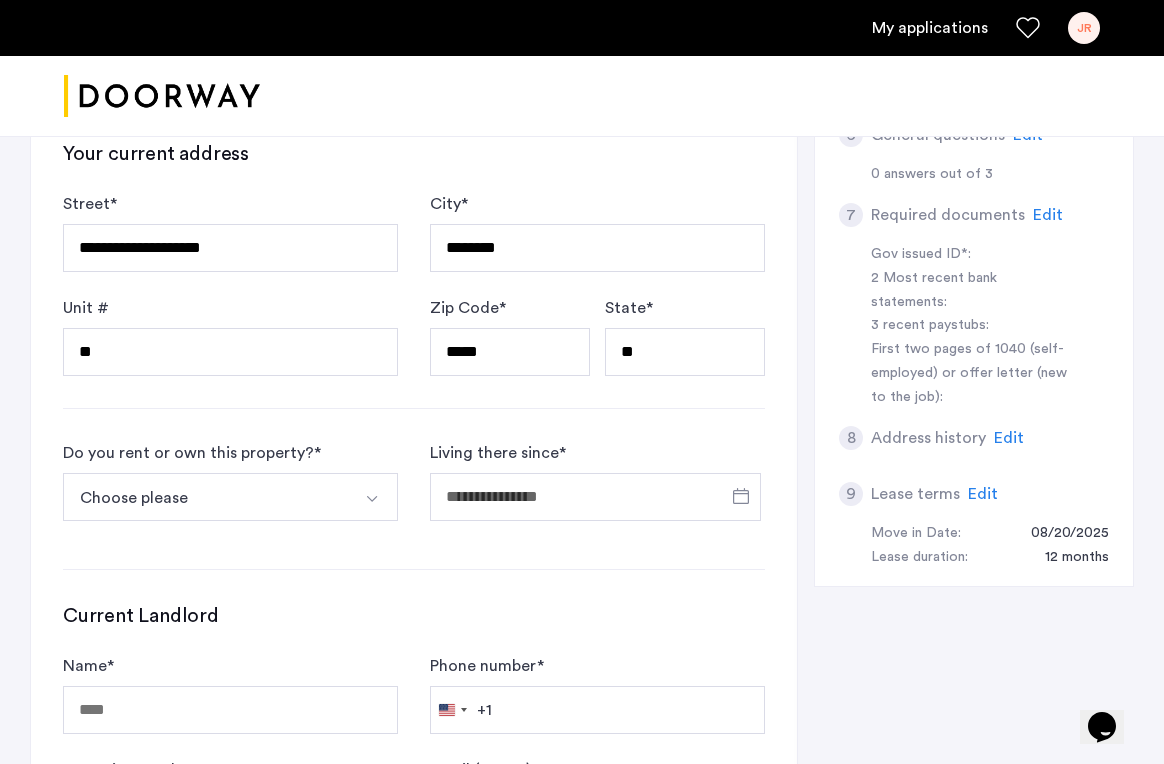 scroll, scrollTop: 802, scrollLeft: 0, axis: vertical 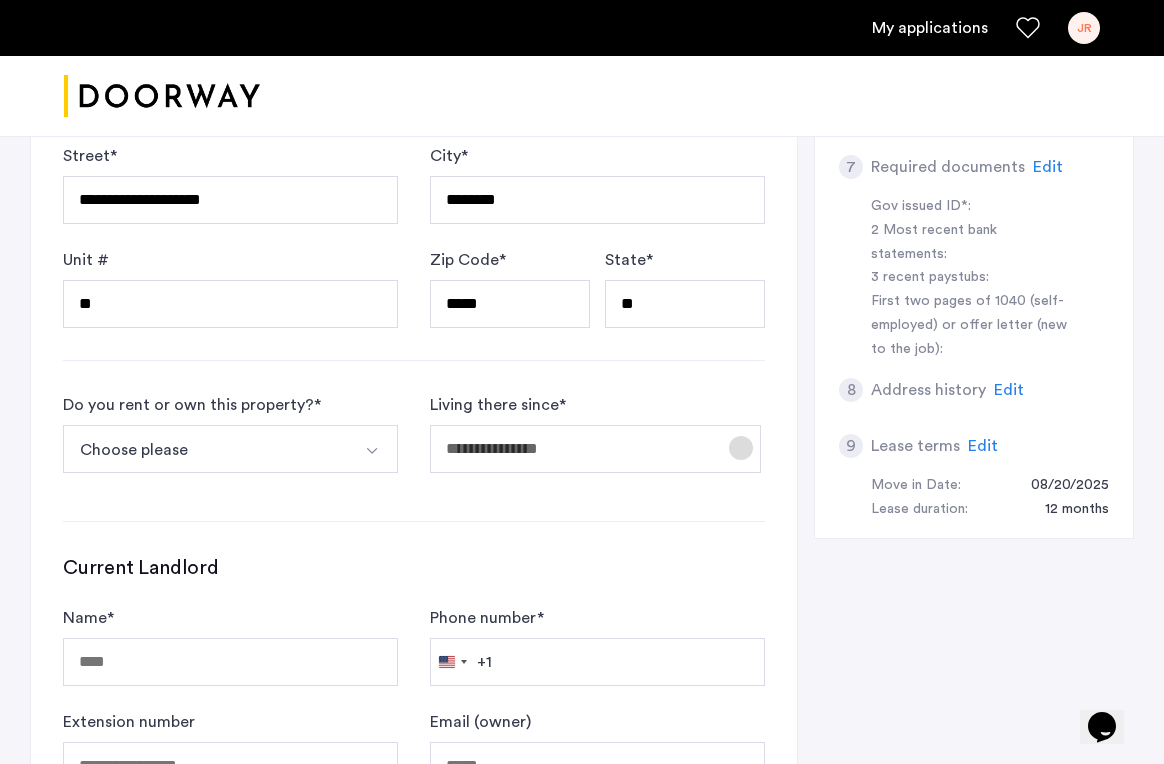 click 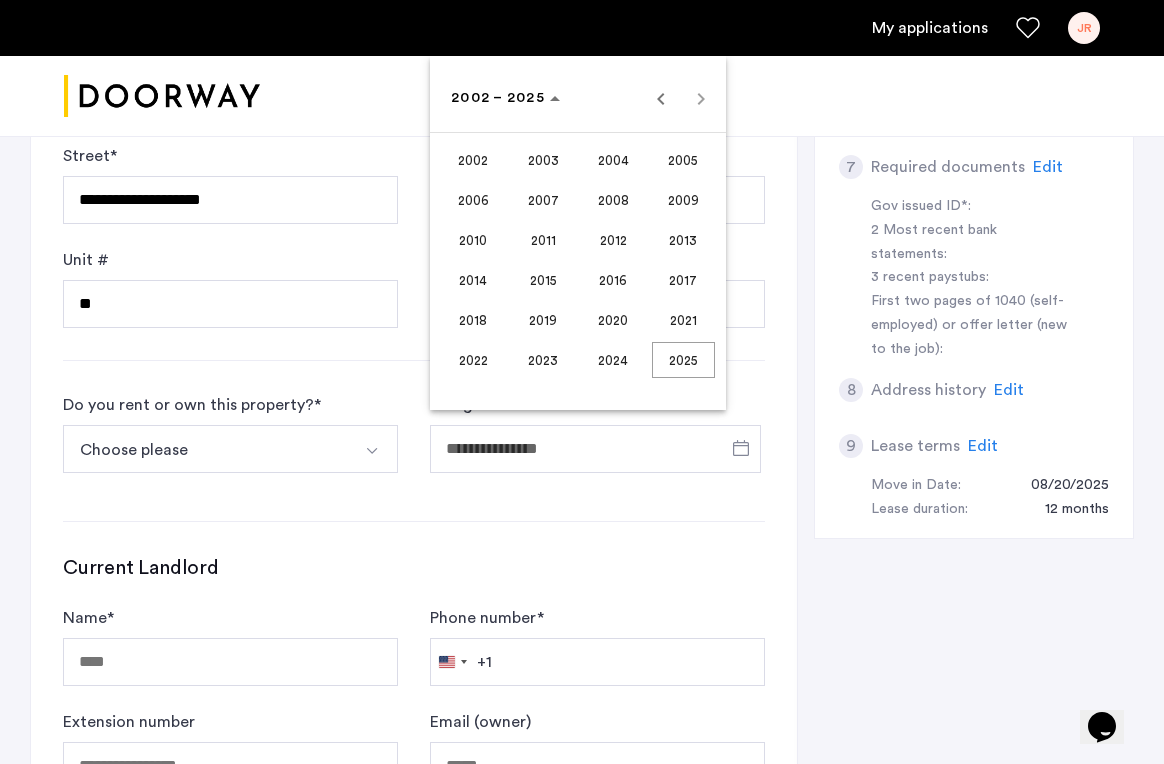 click on "2010" at bounding box center [473, 240] 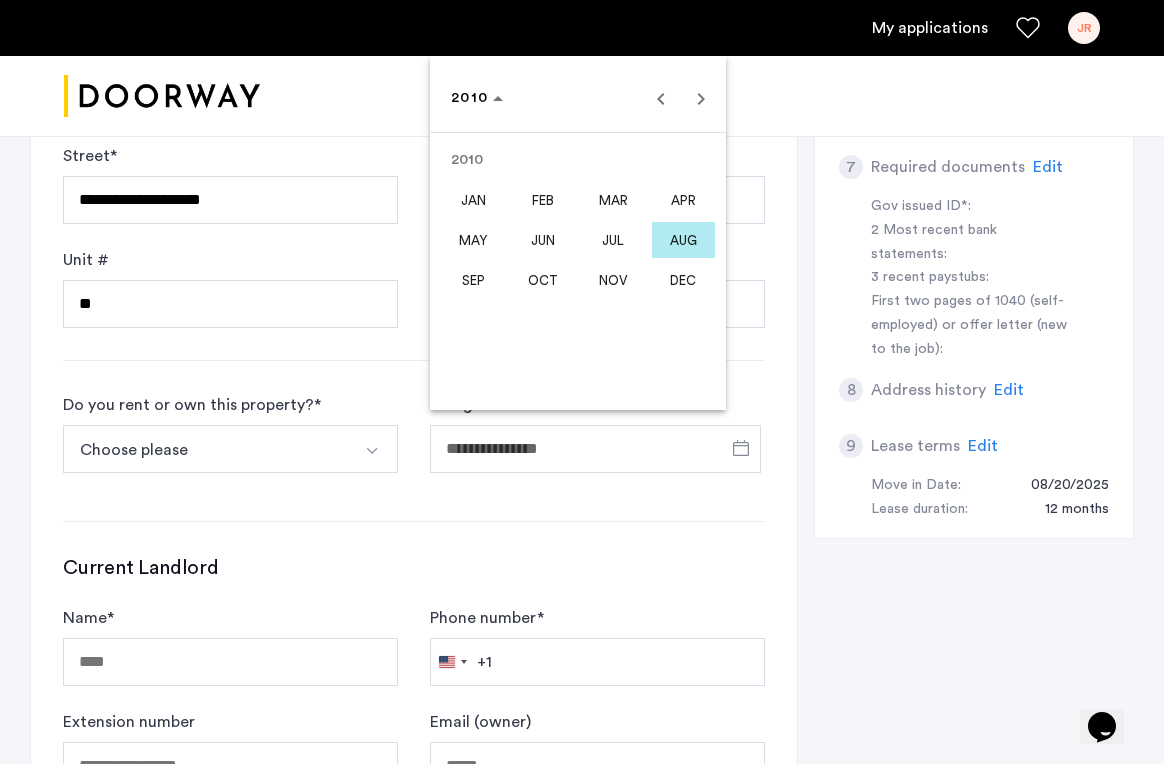 click on "[YEAR] [YEAR] [YEAR] JAN FEB MAR APR MAY JUN JUL AUG SEP OCT NOV DEC" at bounding box center (578, 233) 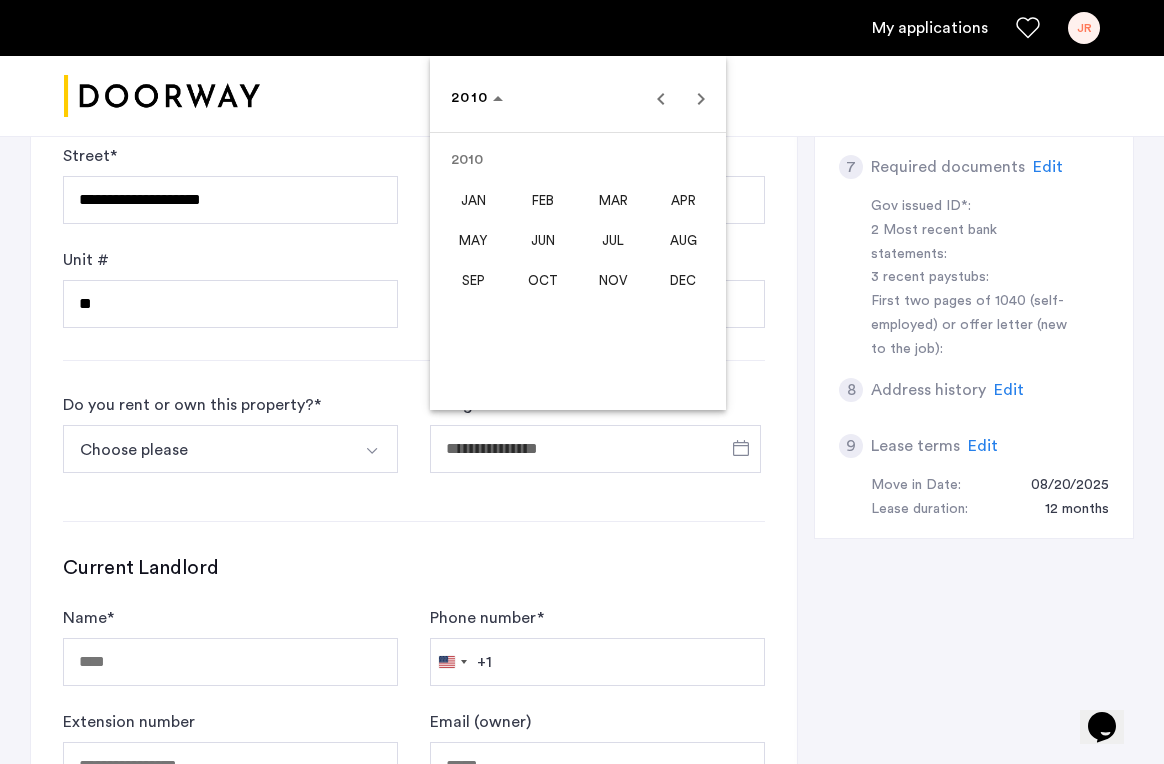 click on "AUG" at bounding box center [683, 240] 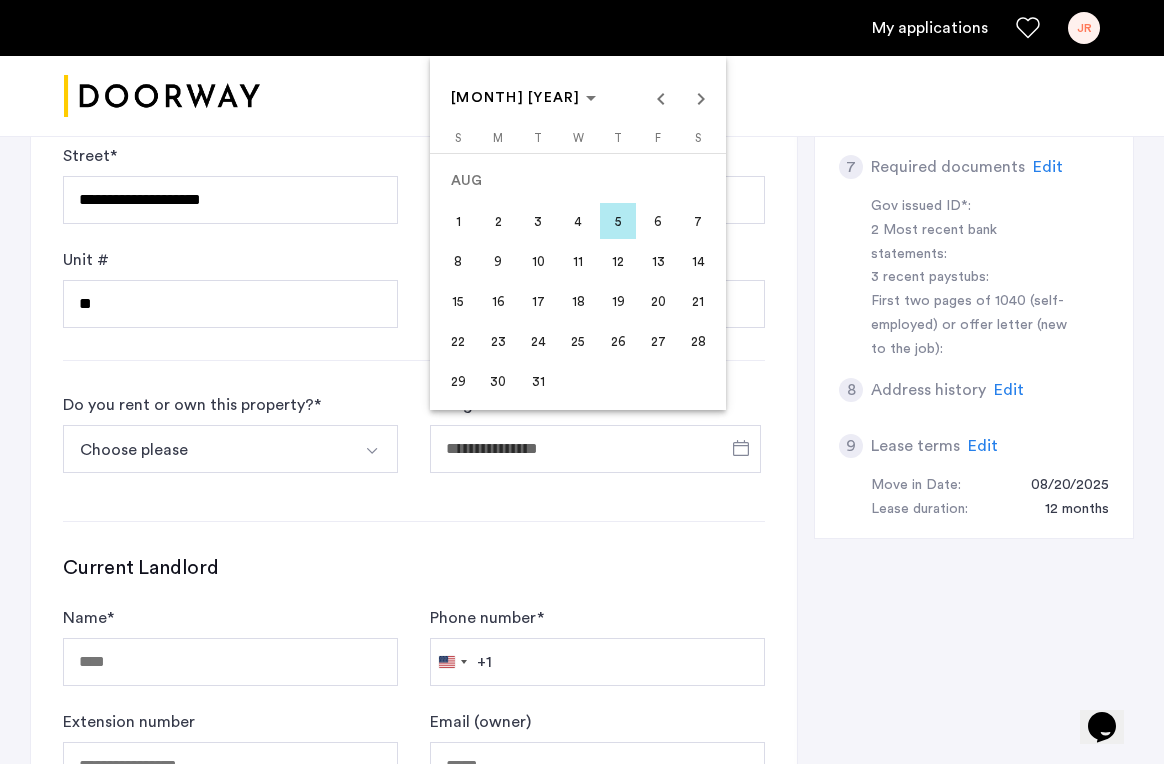 click on "1" at bounding box center (458, 221) 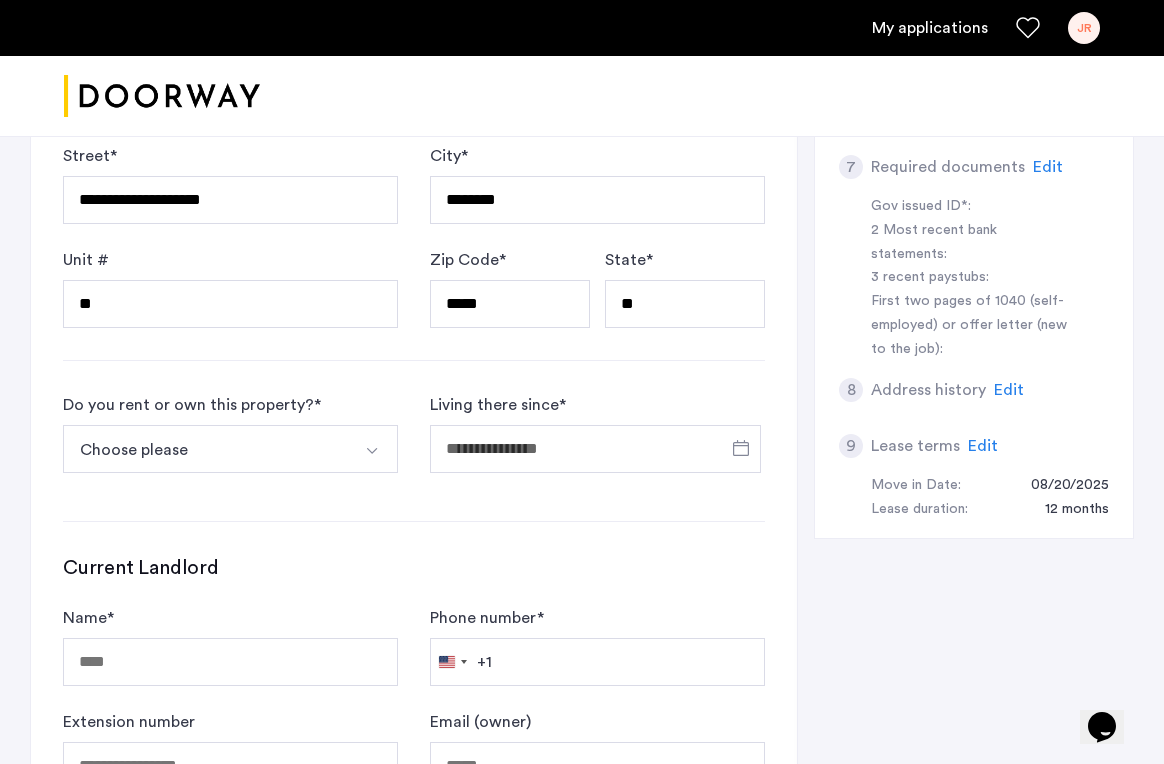 type on "**********" 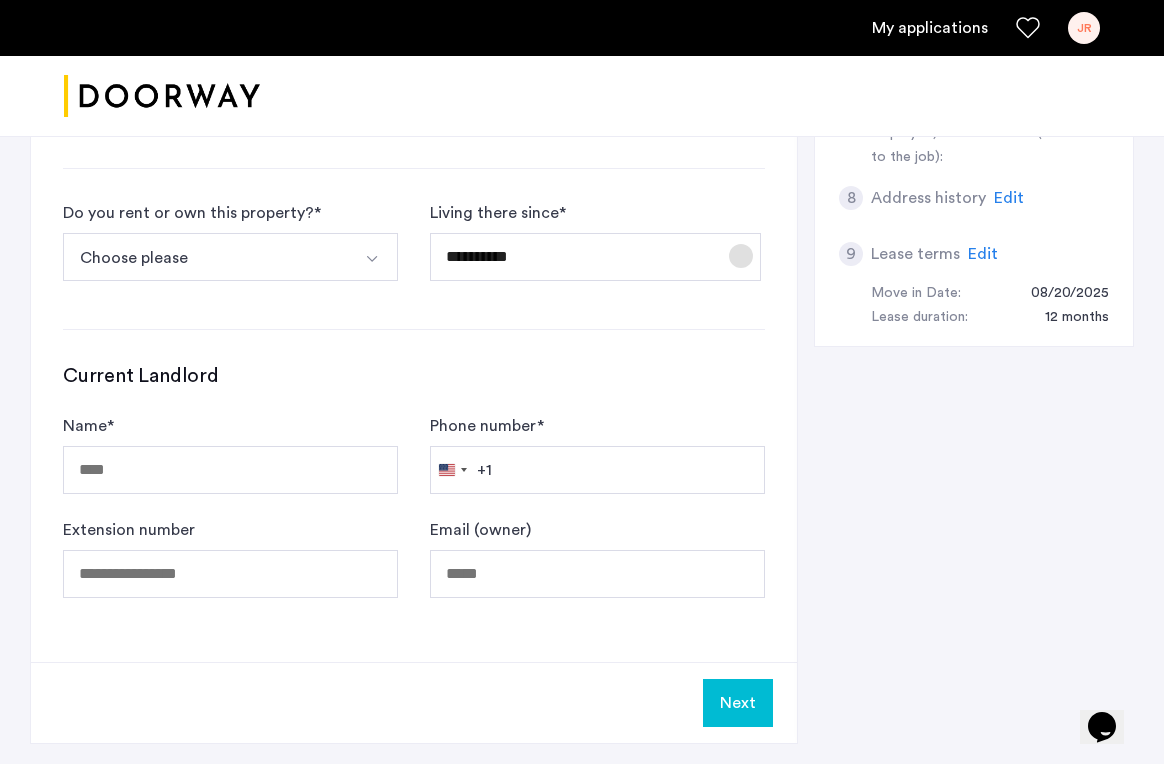 scroll, scrollTop: 1017, scrollLeft: 0, axis: vertical 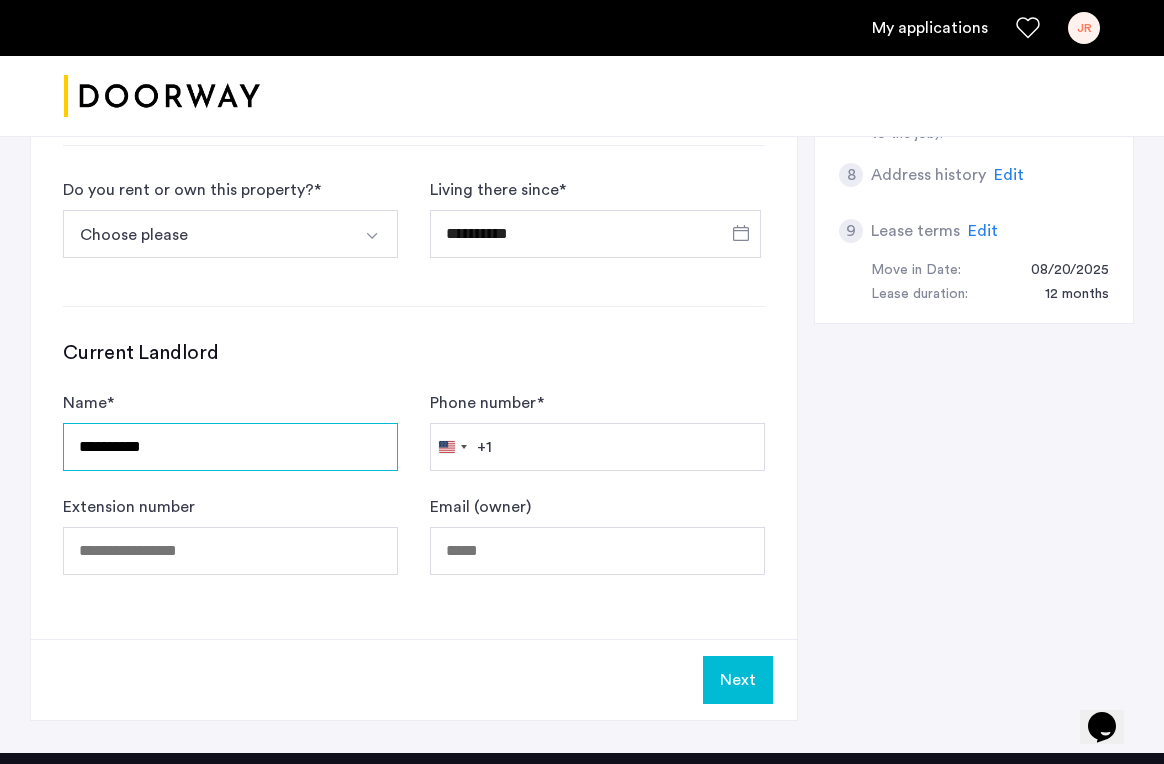 type on "**********" 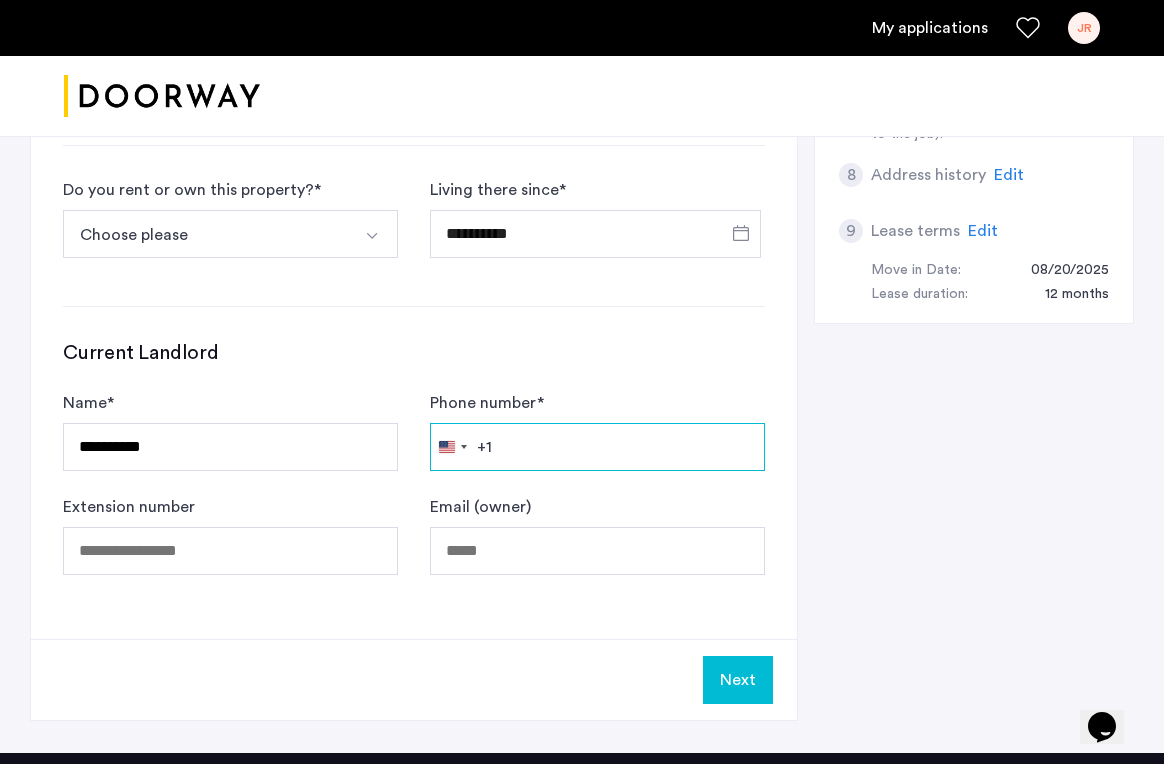 paste on "**********" 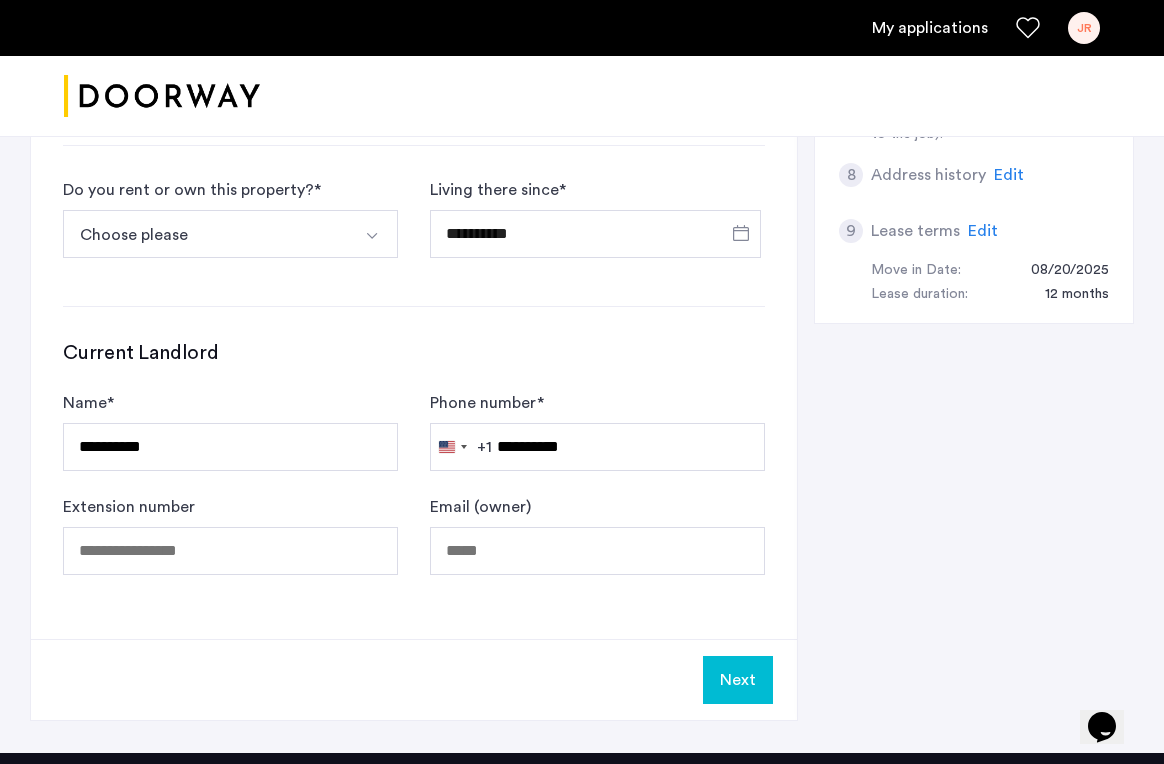 click on "Next" 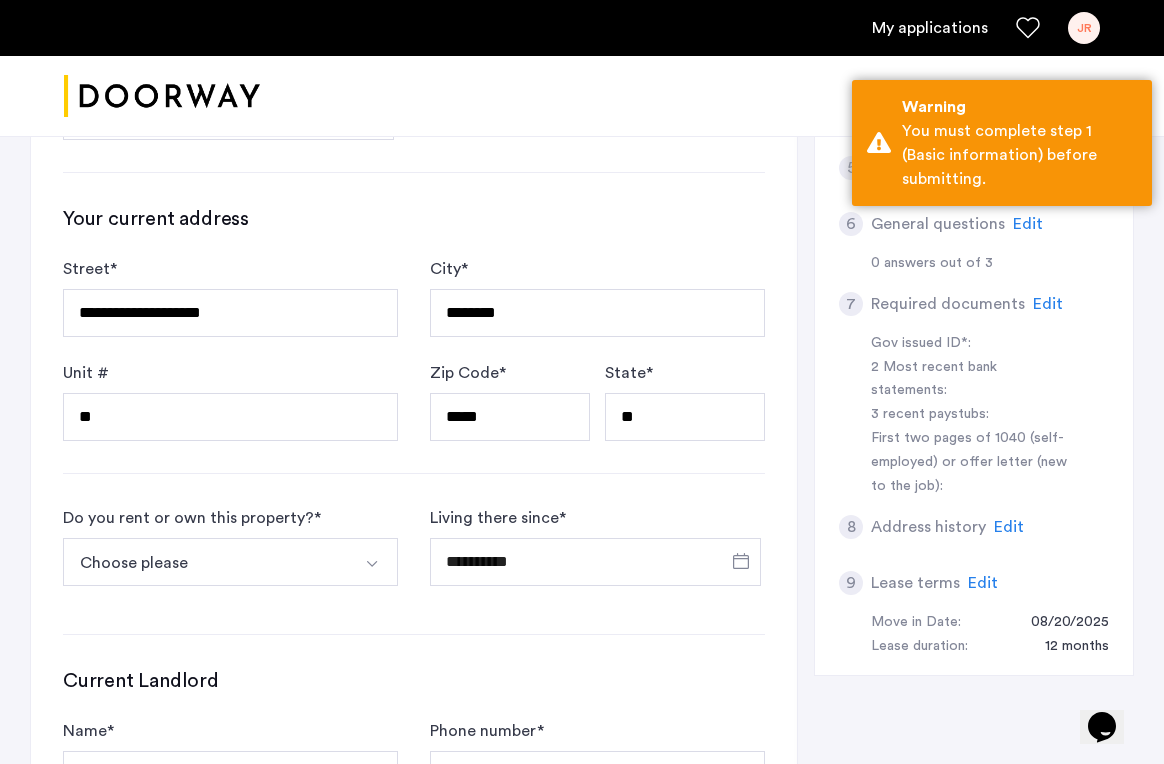 scroll, scrollTop: 689, scrollLeft: 0, axis: vertical 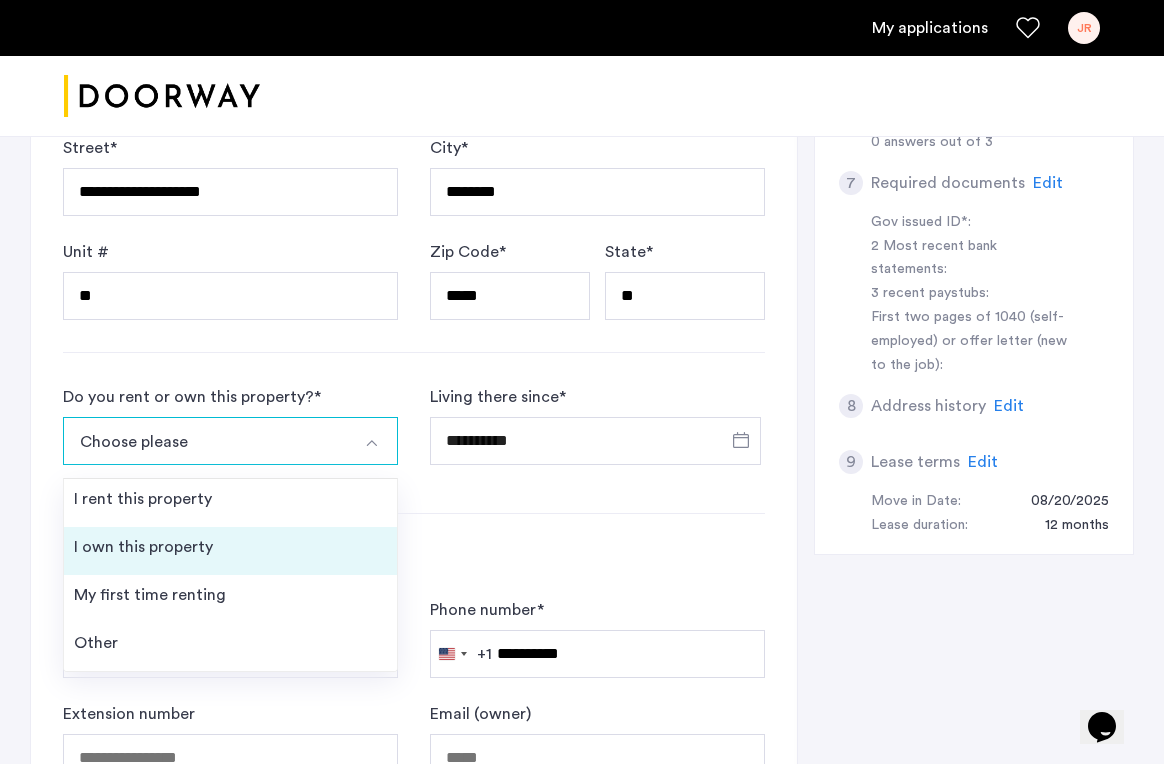click on "I own this property" at bounding box center [230, 551] 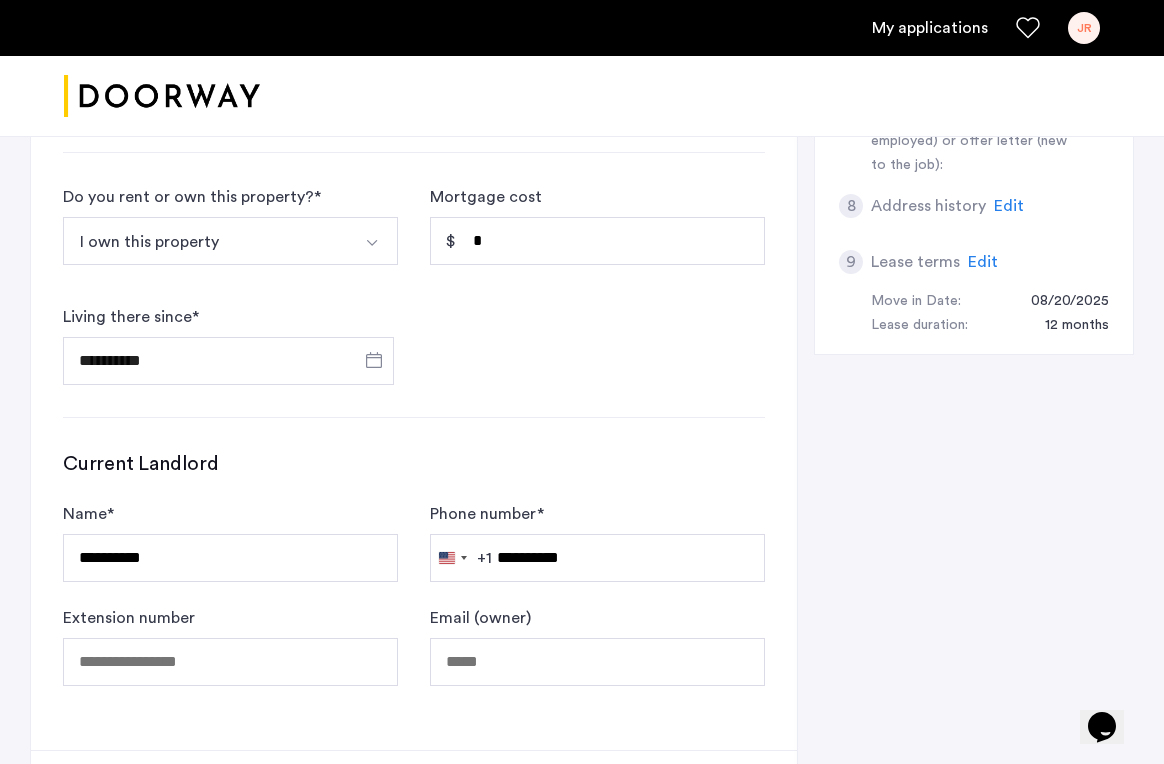 scroll, scrollTop: 1007, scrollLeft: 0, axis: vertical 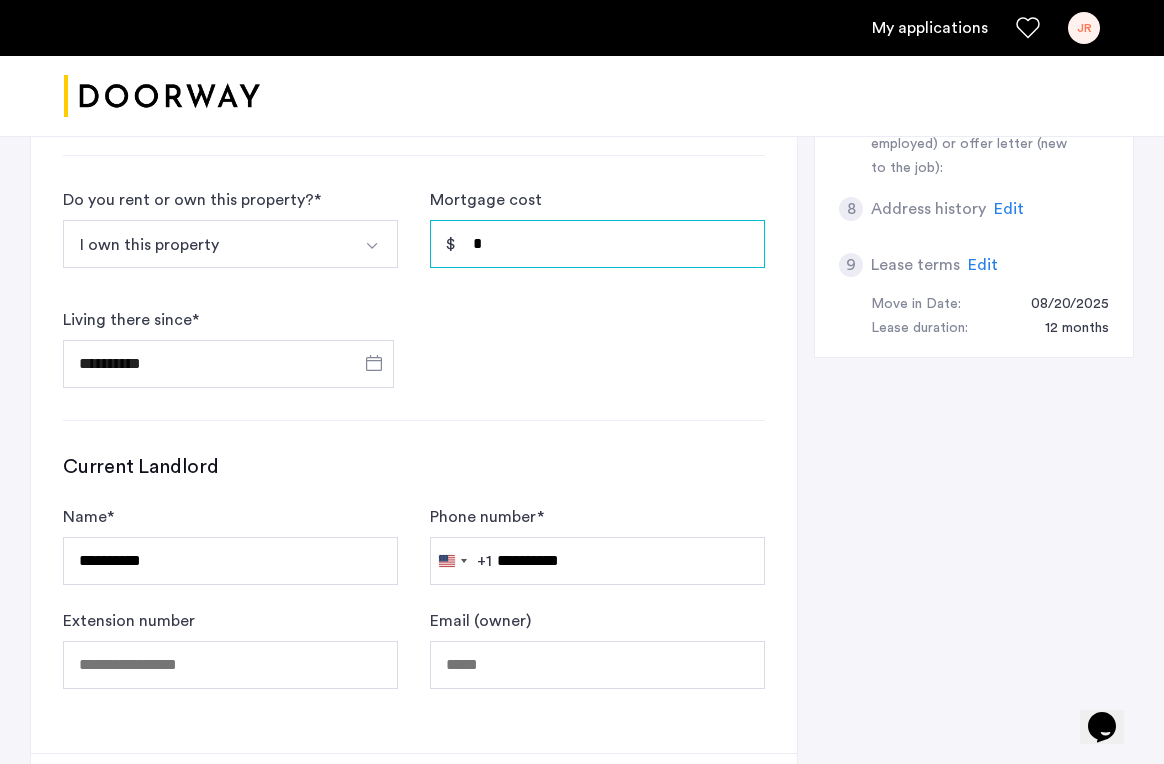 drag, startPoint x: 499, startPoint y: 234, endPoint x: 484, endPoint y: 234, distance: 15 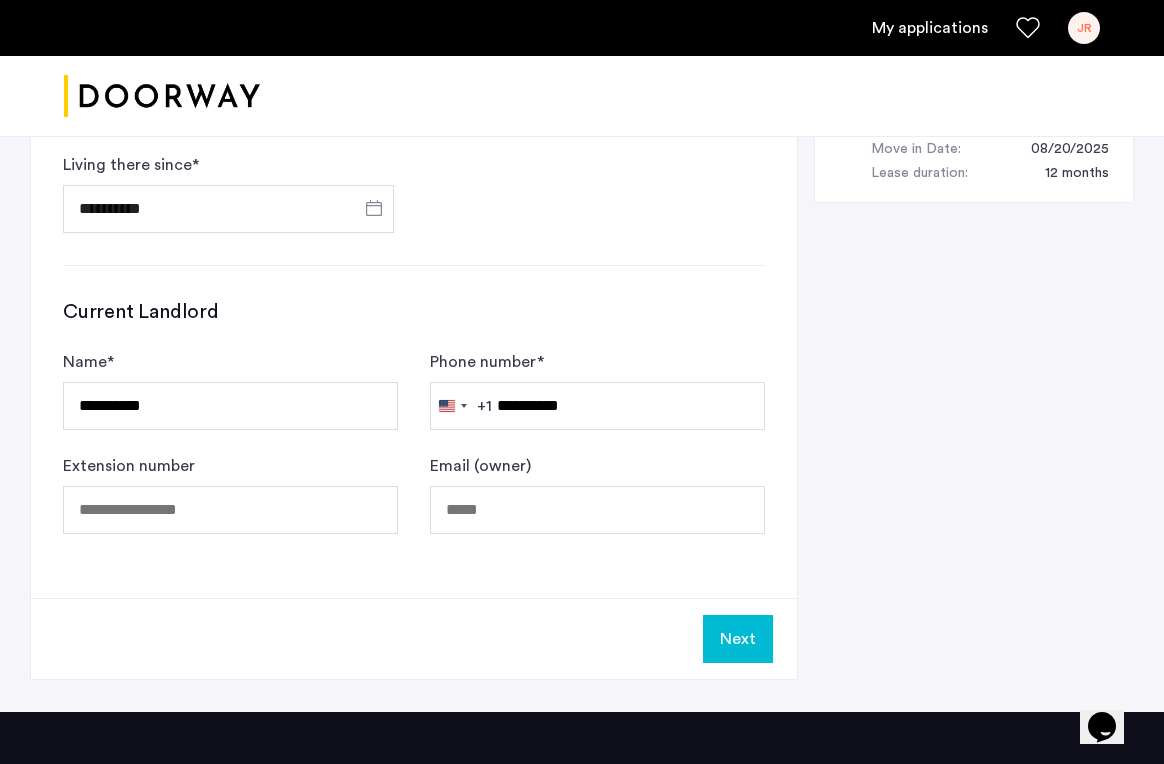 scroll, scrollTop: 1235, scrollLeft: 0, axis: vertical 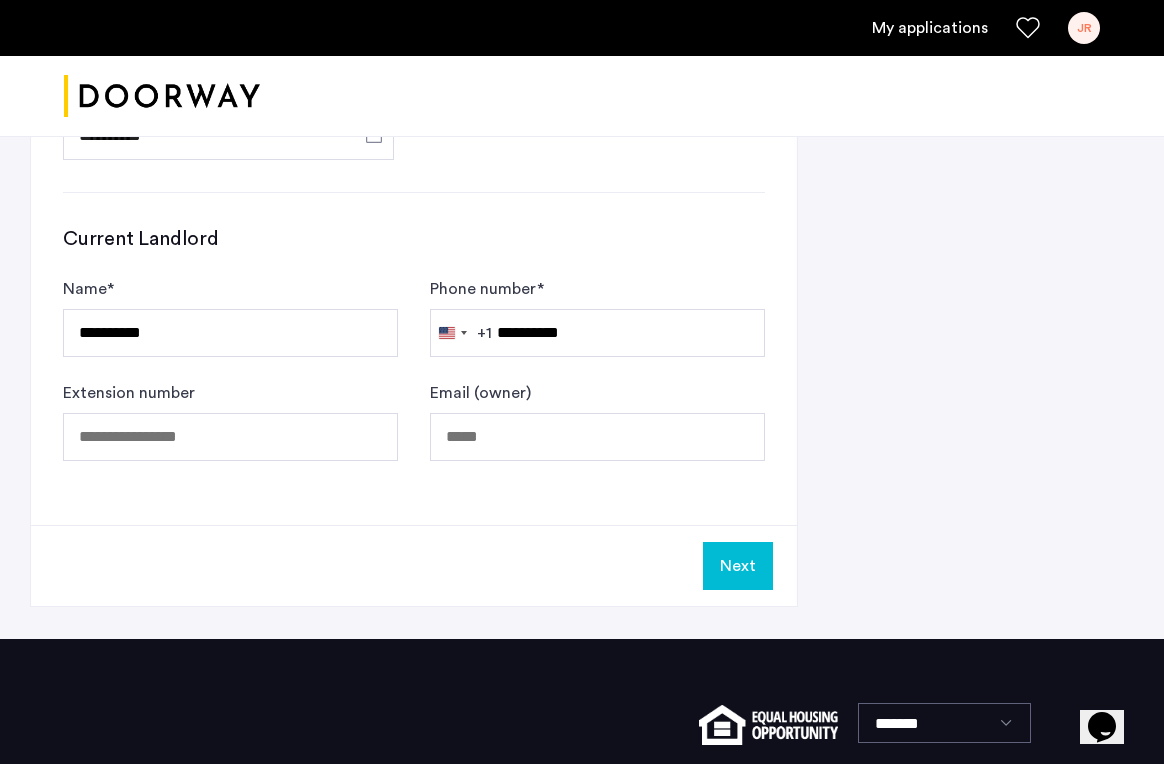 type on "***" 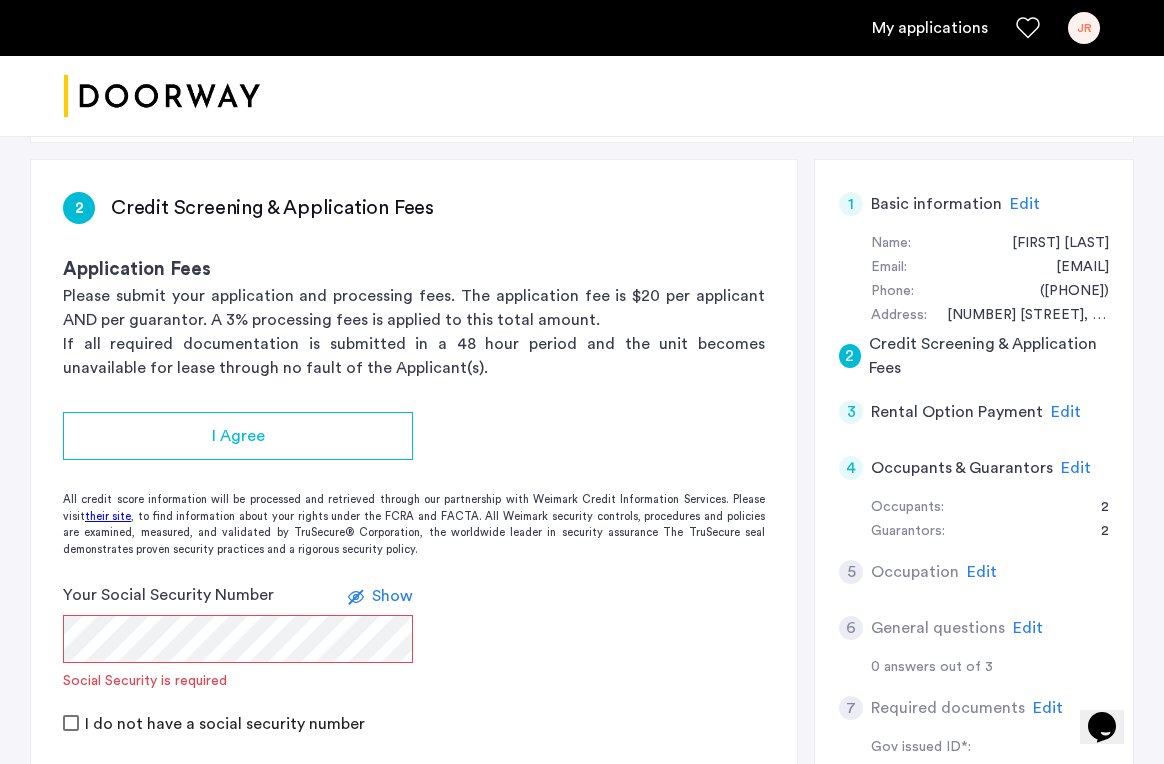 scroll, scrollTop: 287, scrollLeft: 0, axis: vertical 